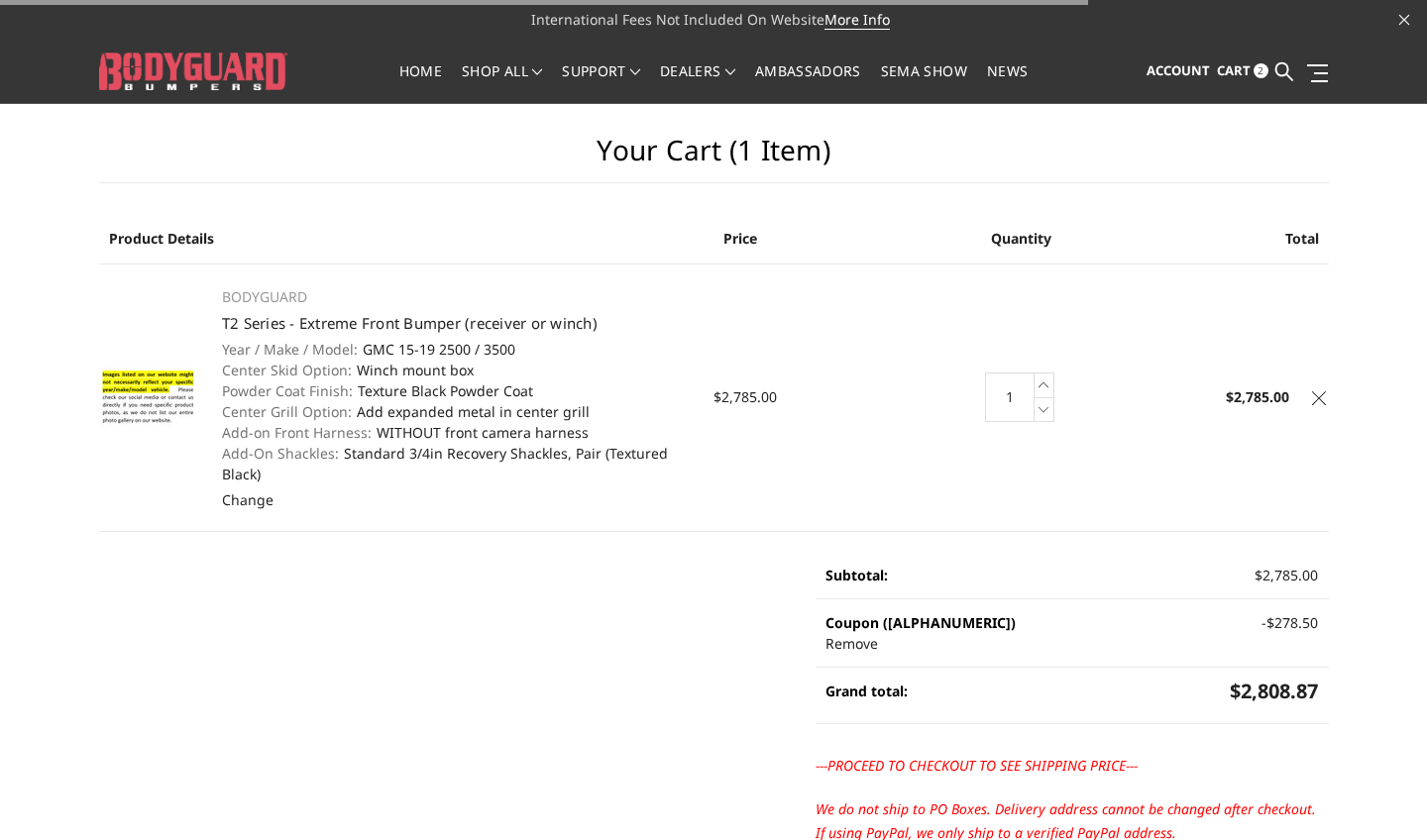 scroll, scrollTop: 0, scrollLeft: 0, axis: both 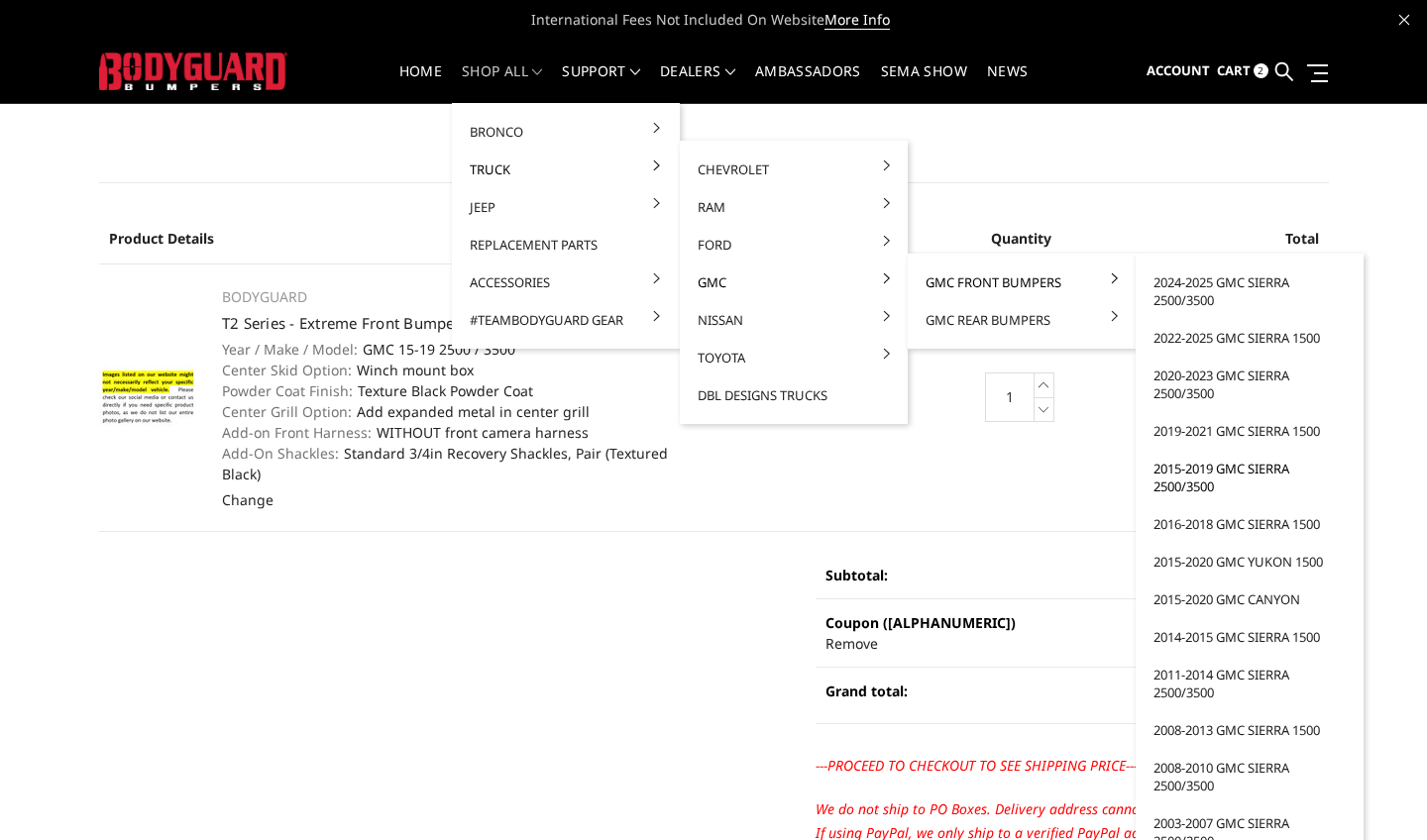 click on "2015-2019 GMC Sierra 2500/3500" at bounding box center [1250, 477] 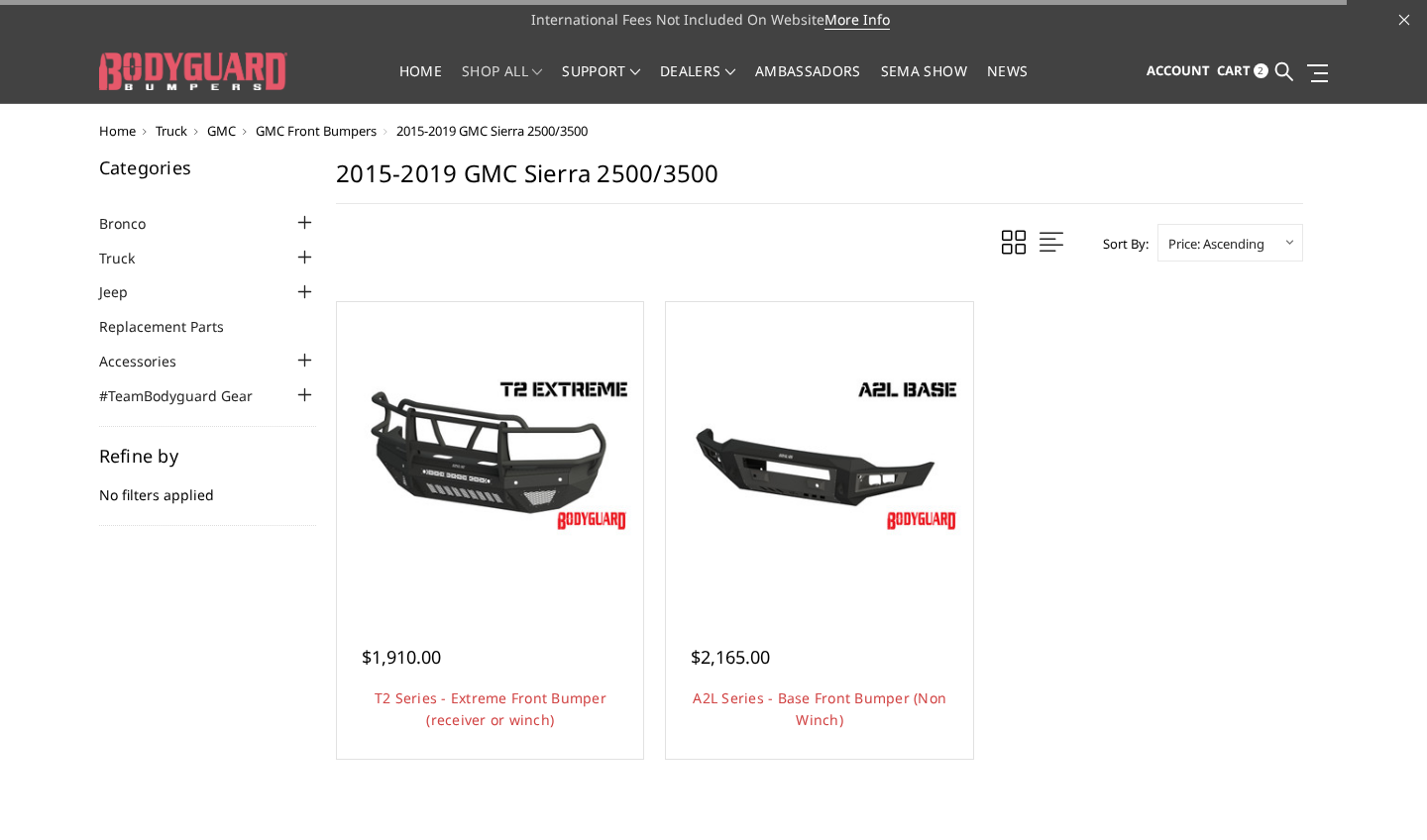 scroll, scrollTop: 0, scrollLeft: 0, axis: both 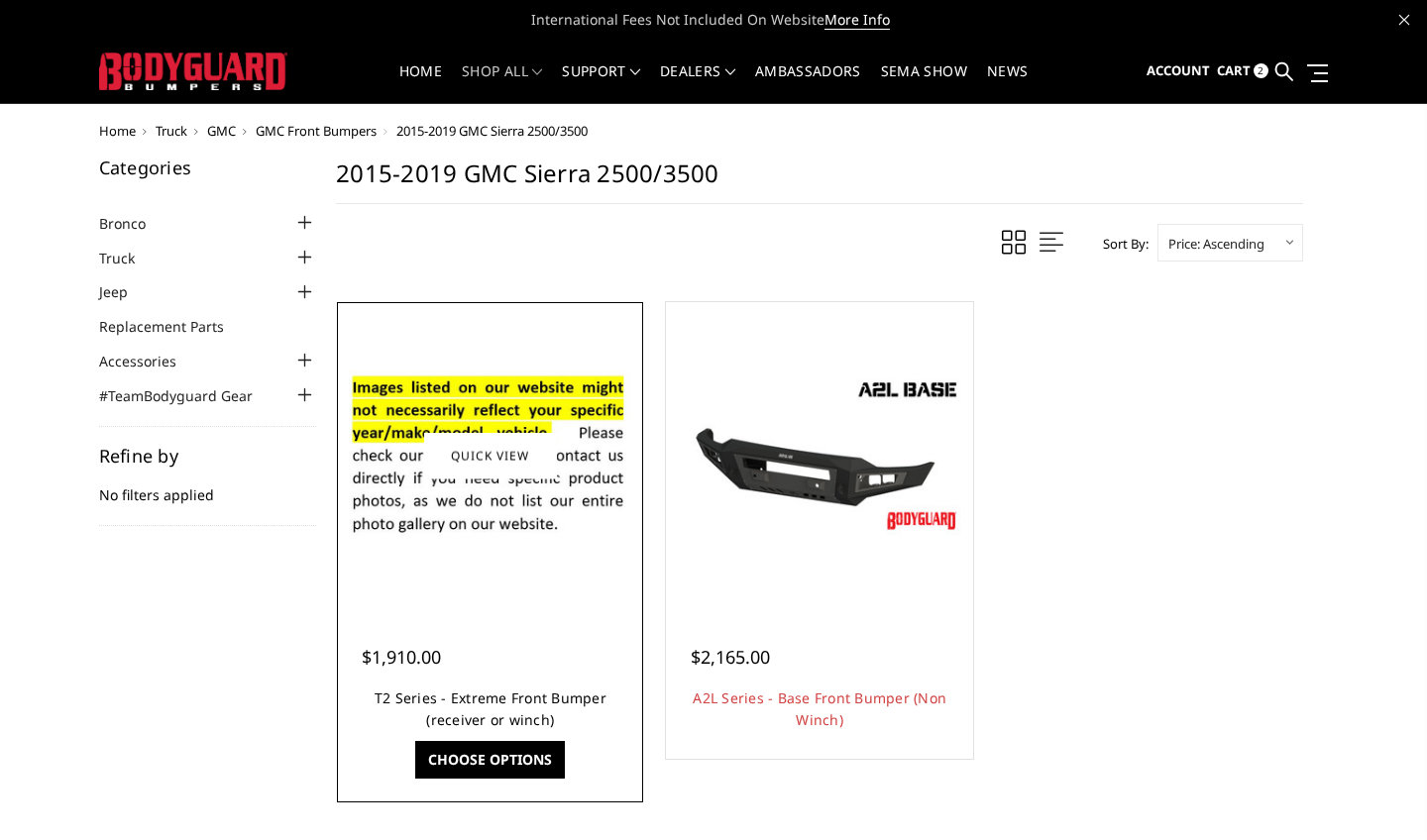 click on "T2 Series - Extreme Front Bumper (receiver or winch)" at bounding box center [491, 708] 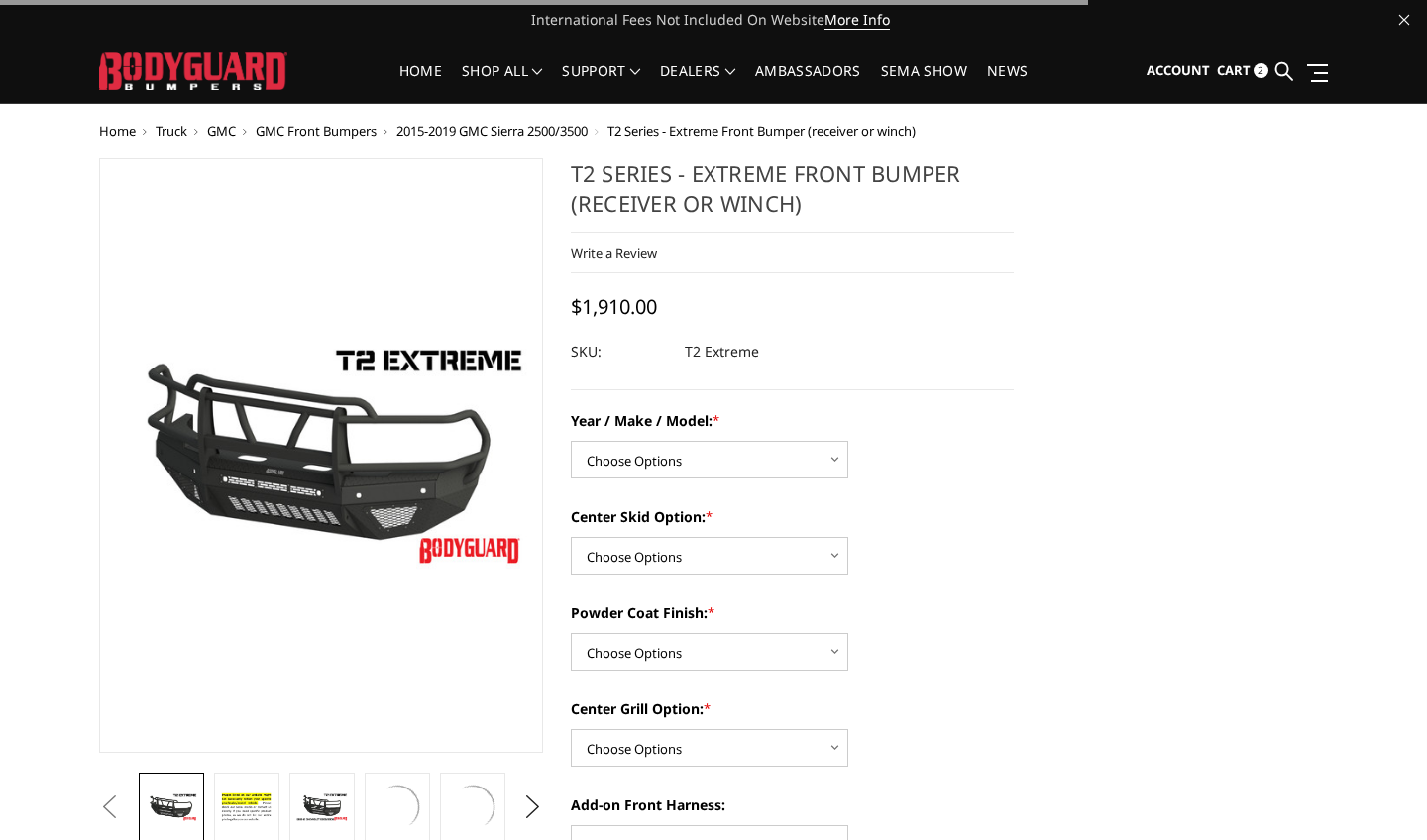 scroll, scrollTop: 0, scrollLeft: 0, axis: both 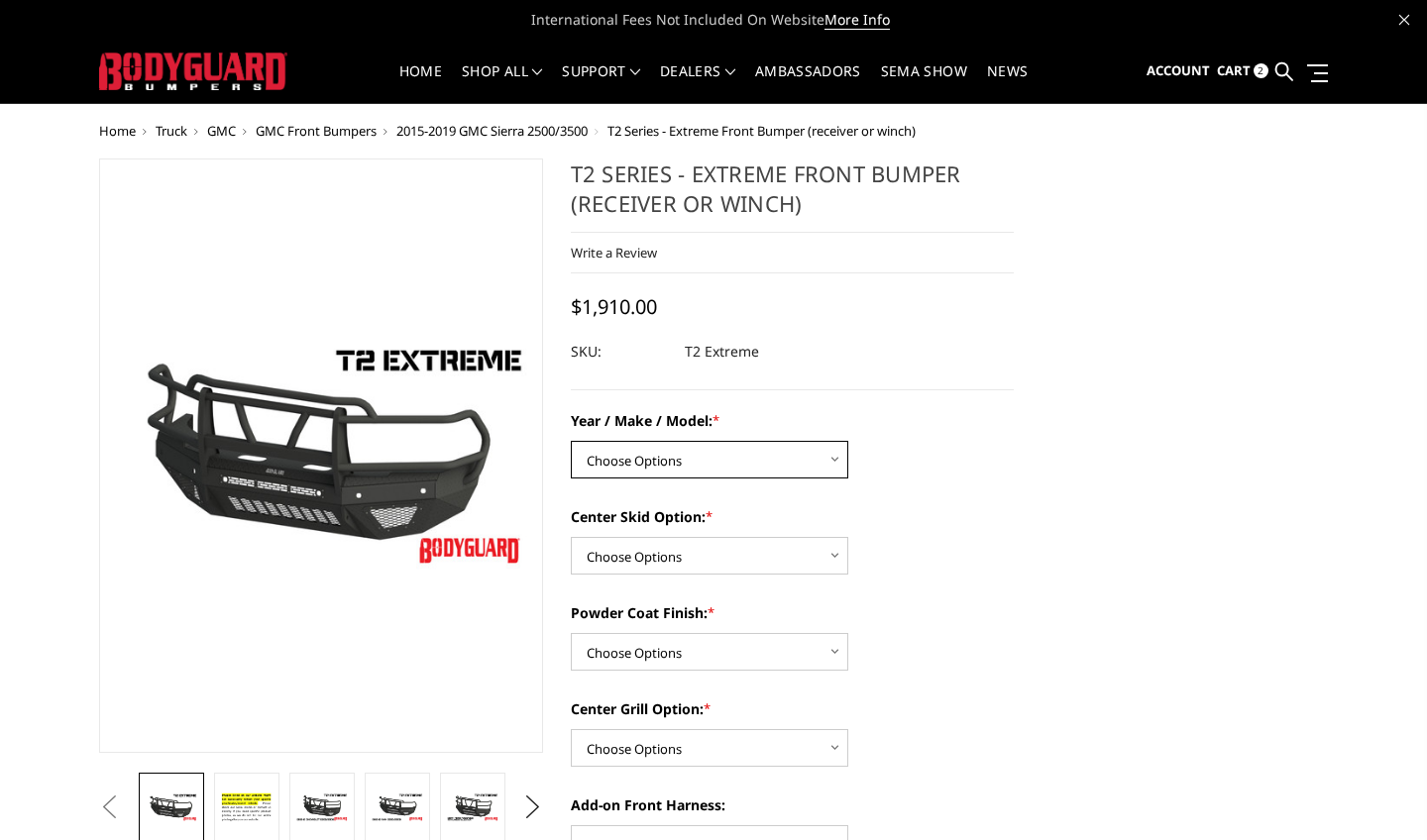 select on "1453" 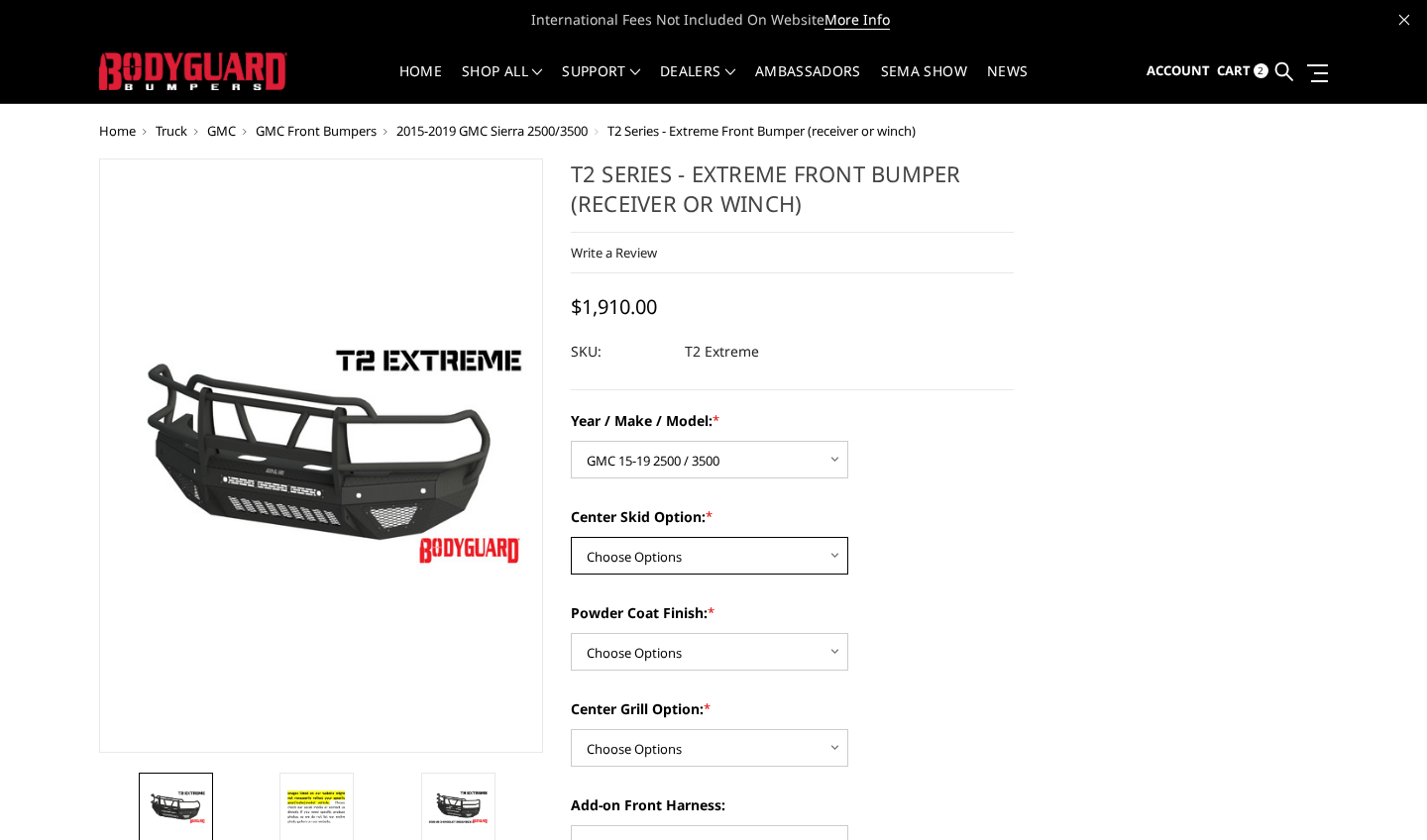 select on "625" 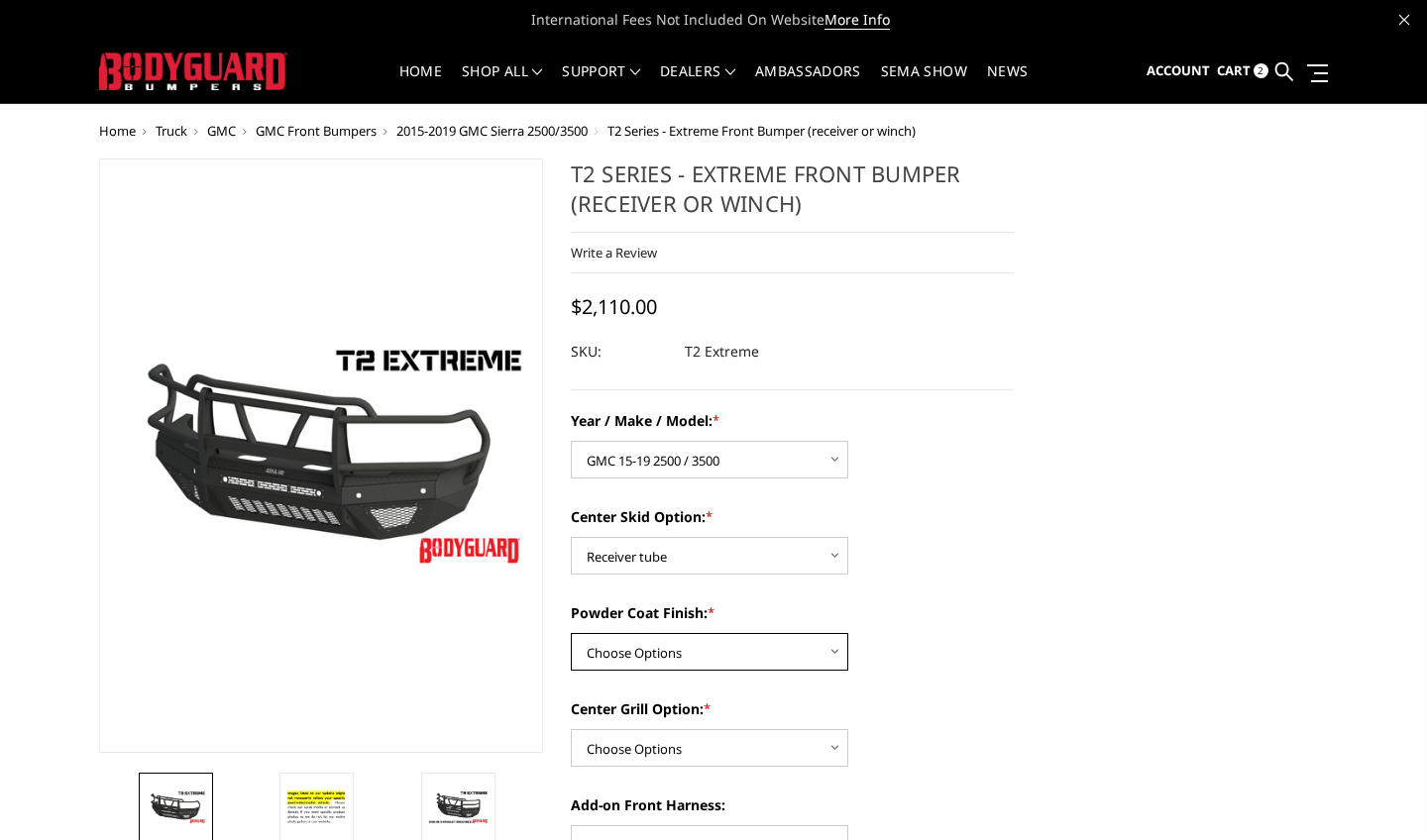 select on "667" 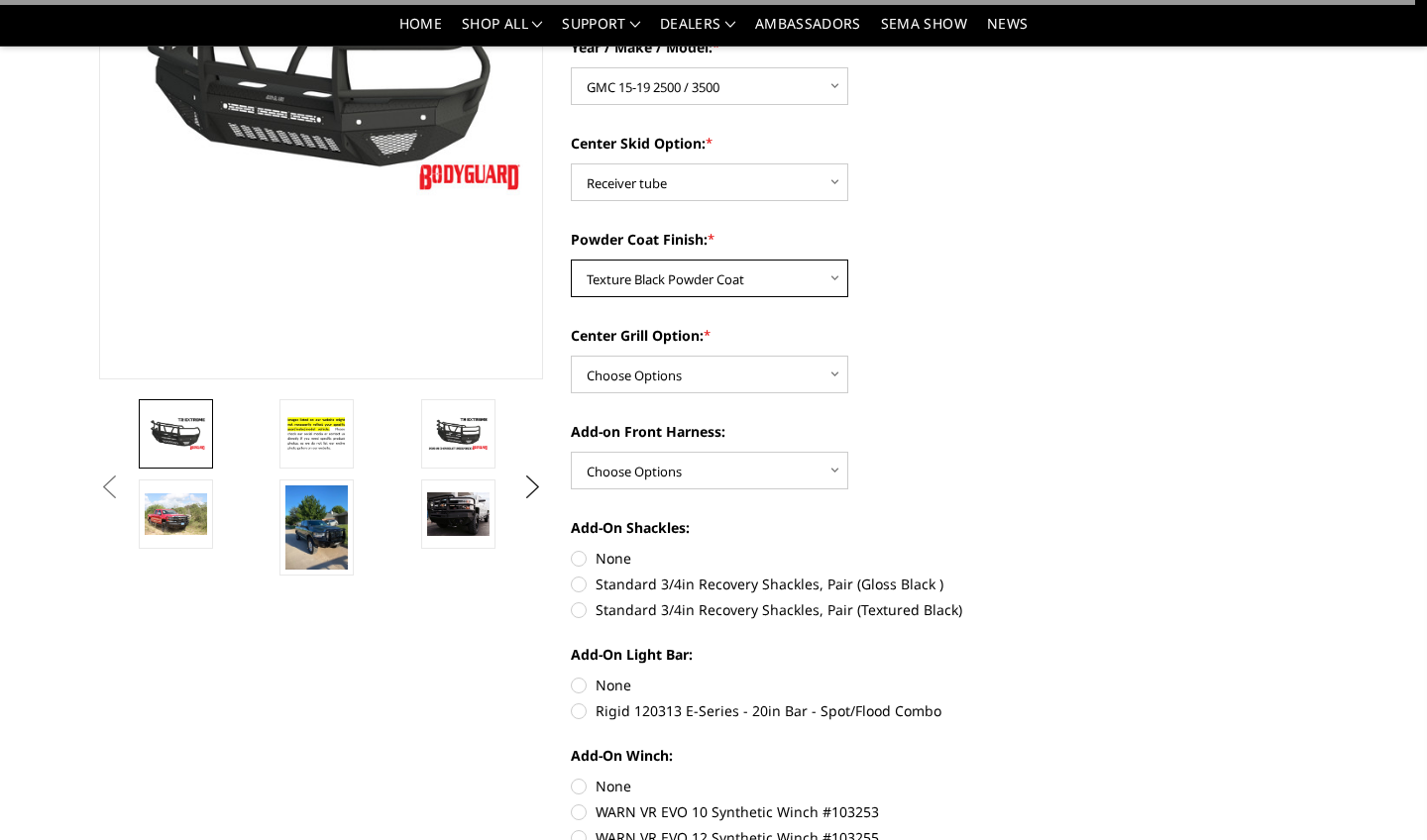 scroll, scrollTop: 346, scrollLeft: 0, axis: vertical 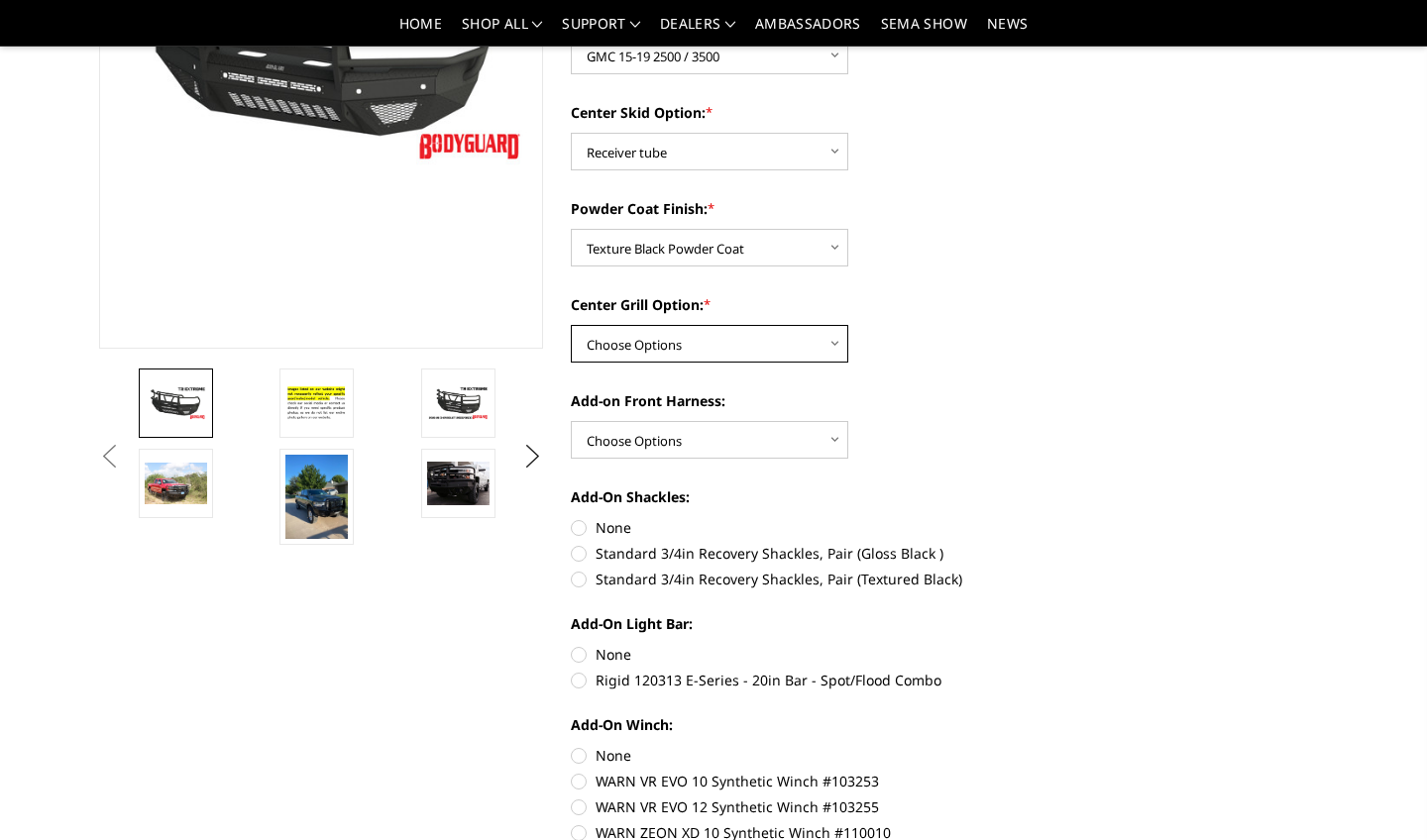 select on "1081" 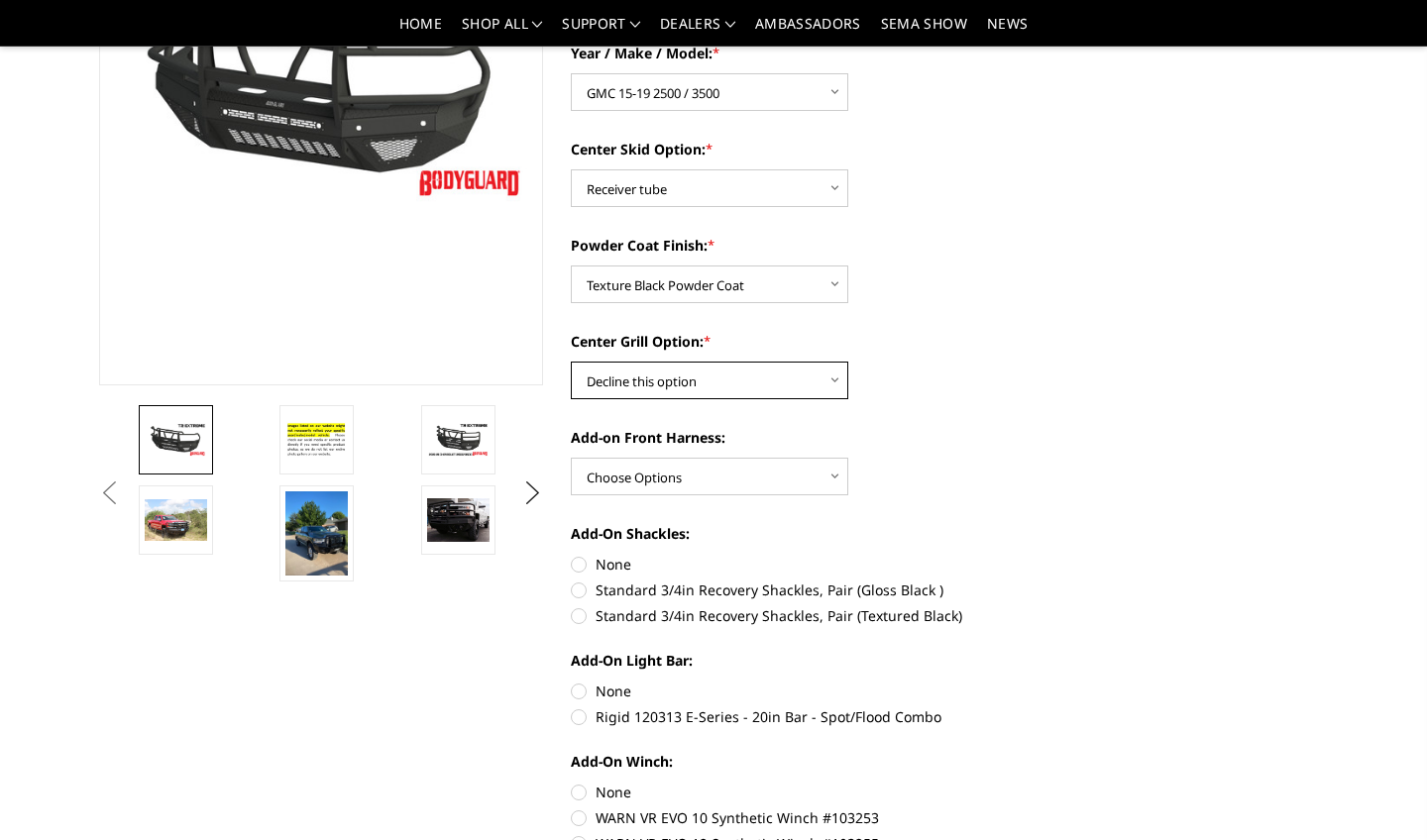 scroll, scrollTop: 305, scrollLeft: 0, axis: vertical 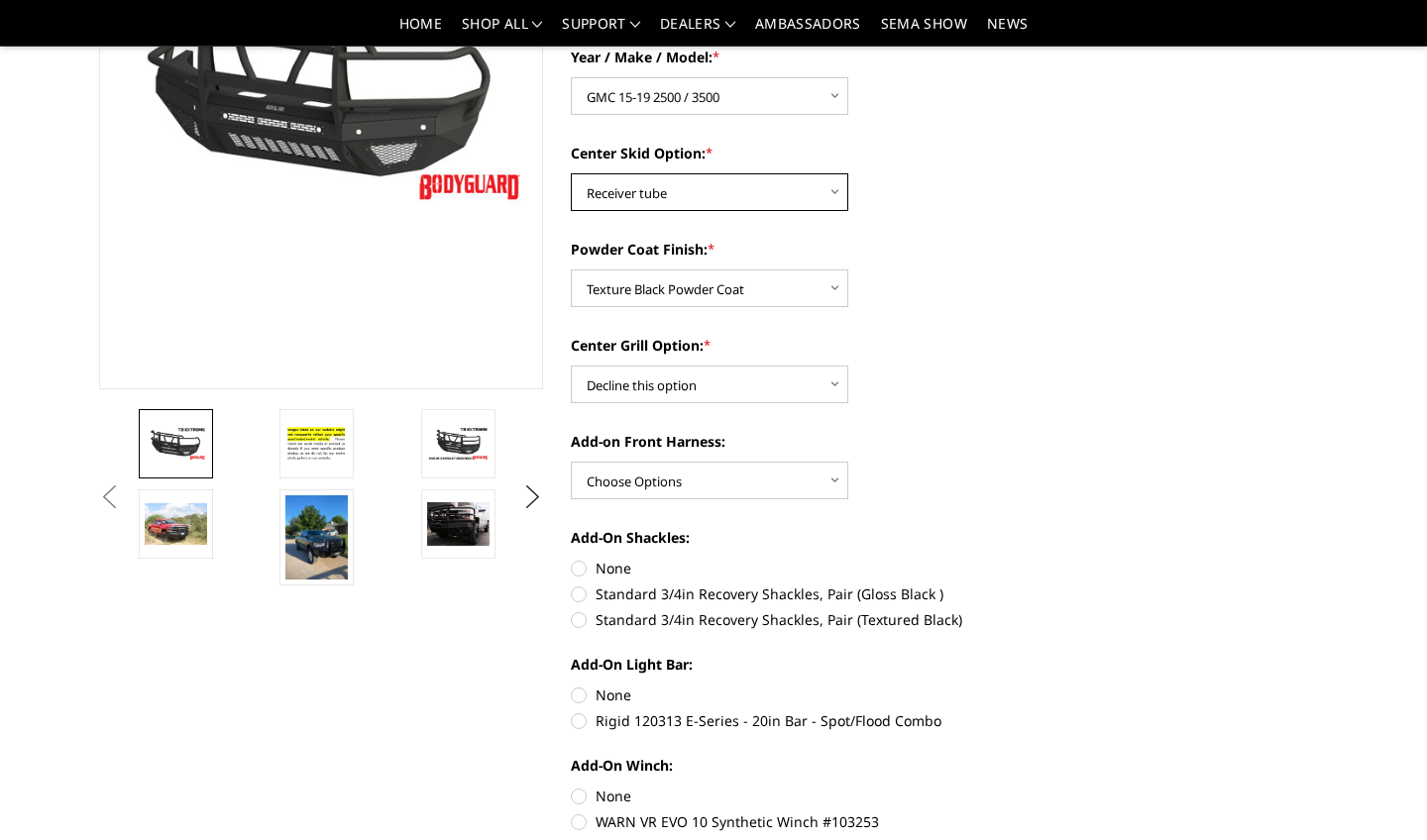 select on "626" 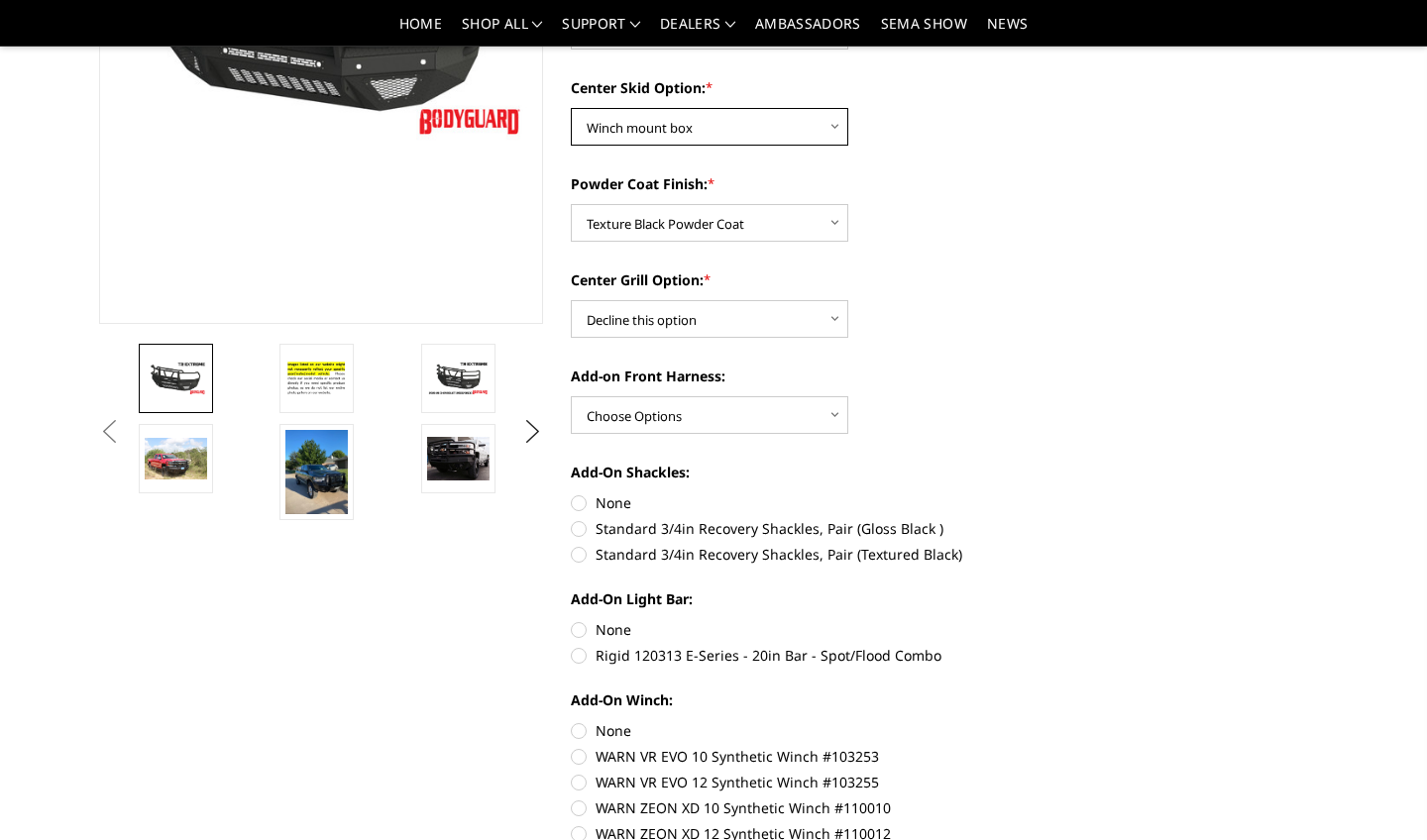 scroll, scrollTop: 379, scrollLeft: 0, axis: vertical 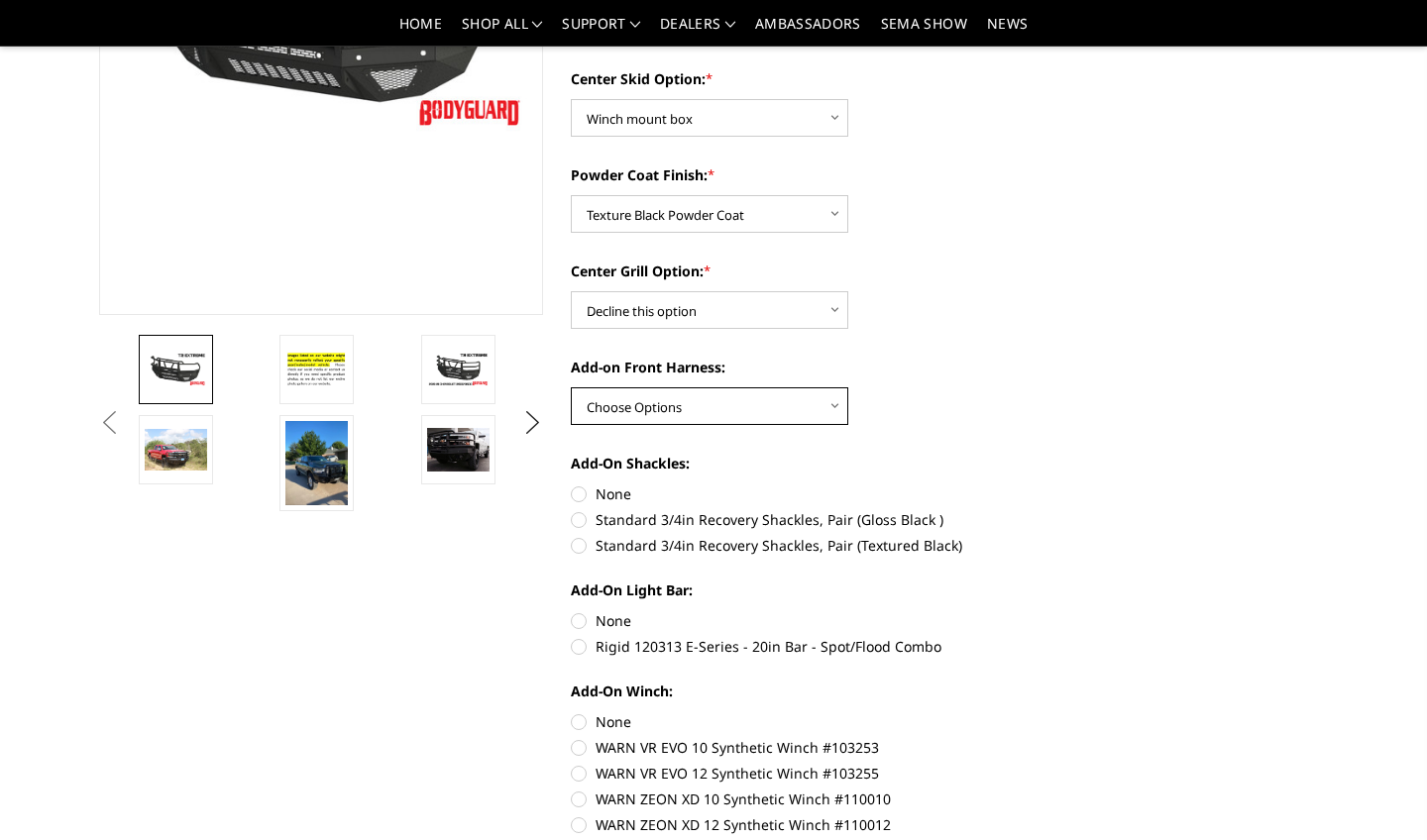 select on "1696" 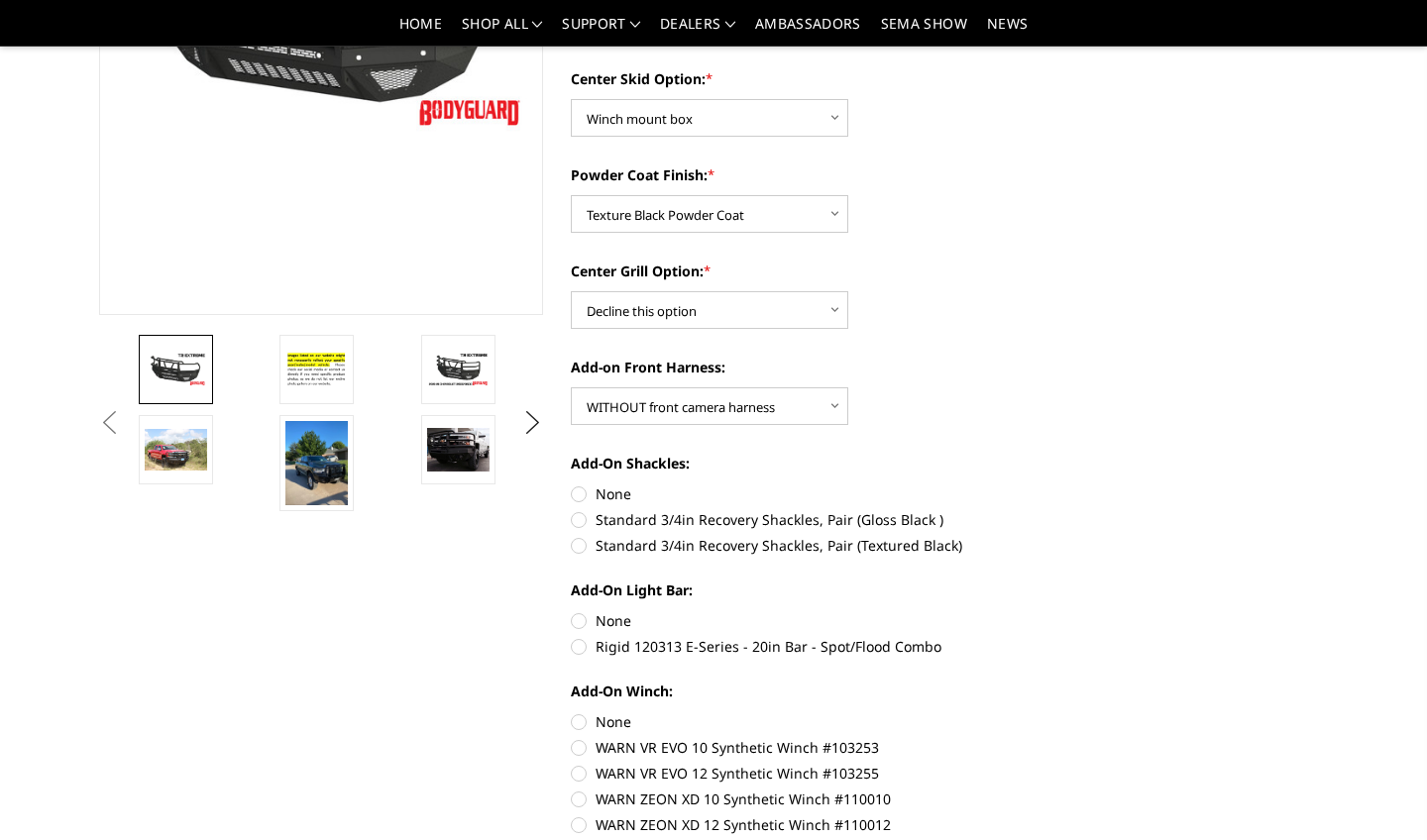 click on "Standard 3/4in Recovery Shackles, Pair (Textured Black)" at bounding box center (793, 545) 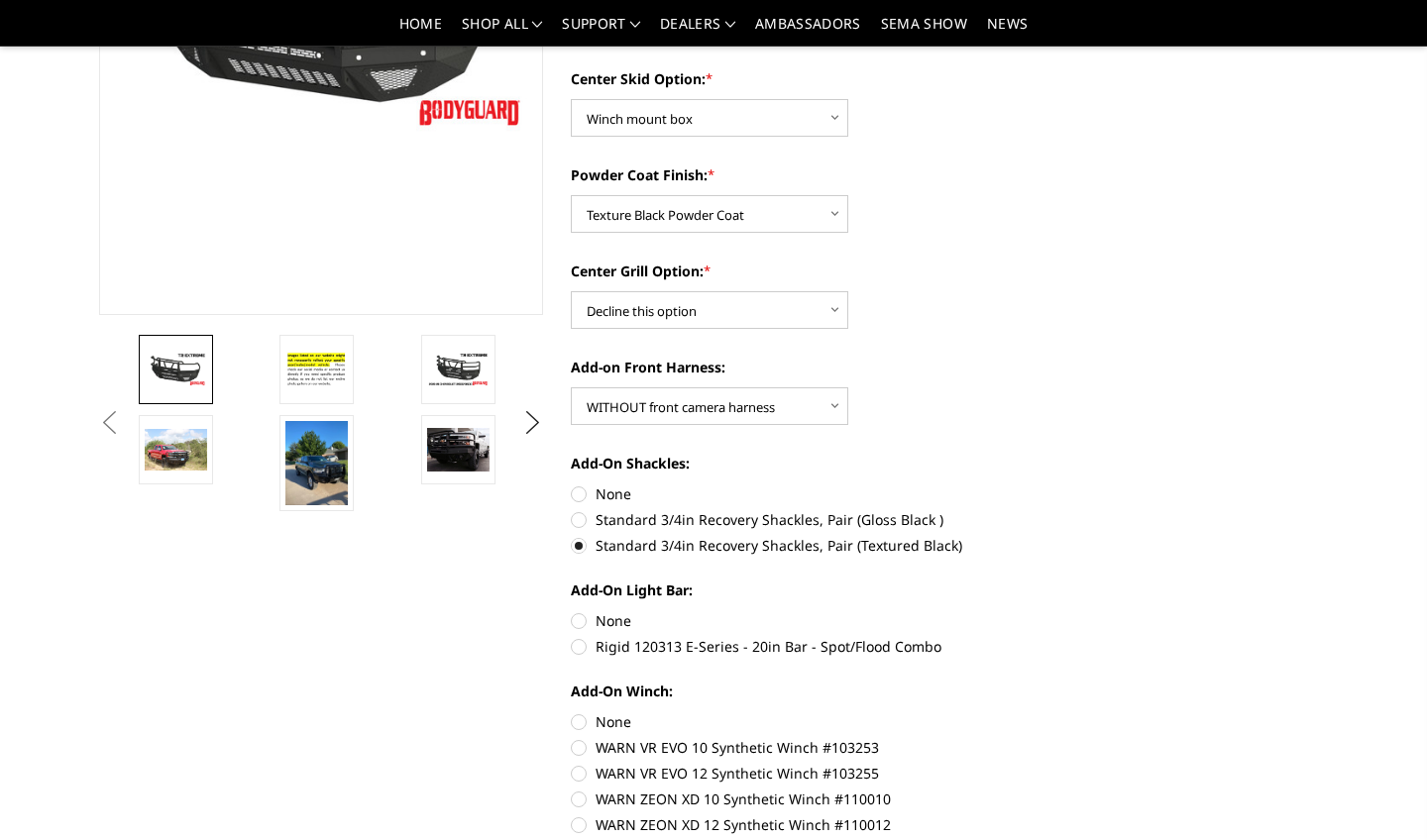 click on "None" at bounding box center (793, 620) 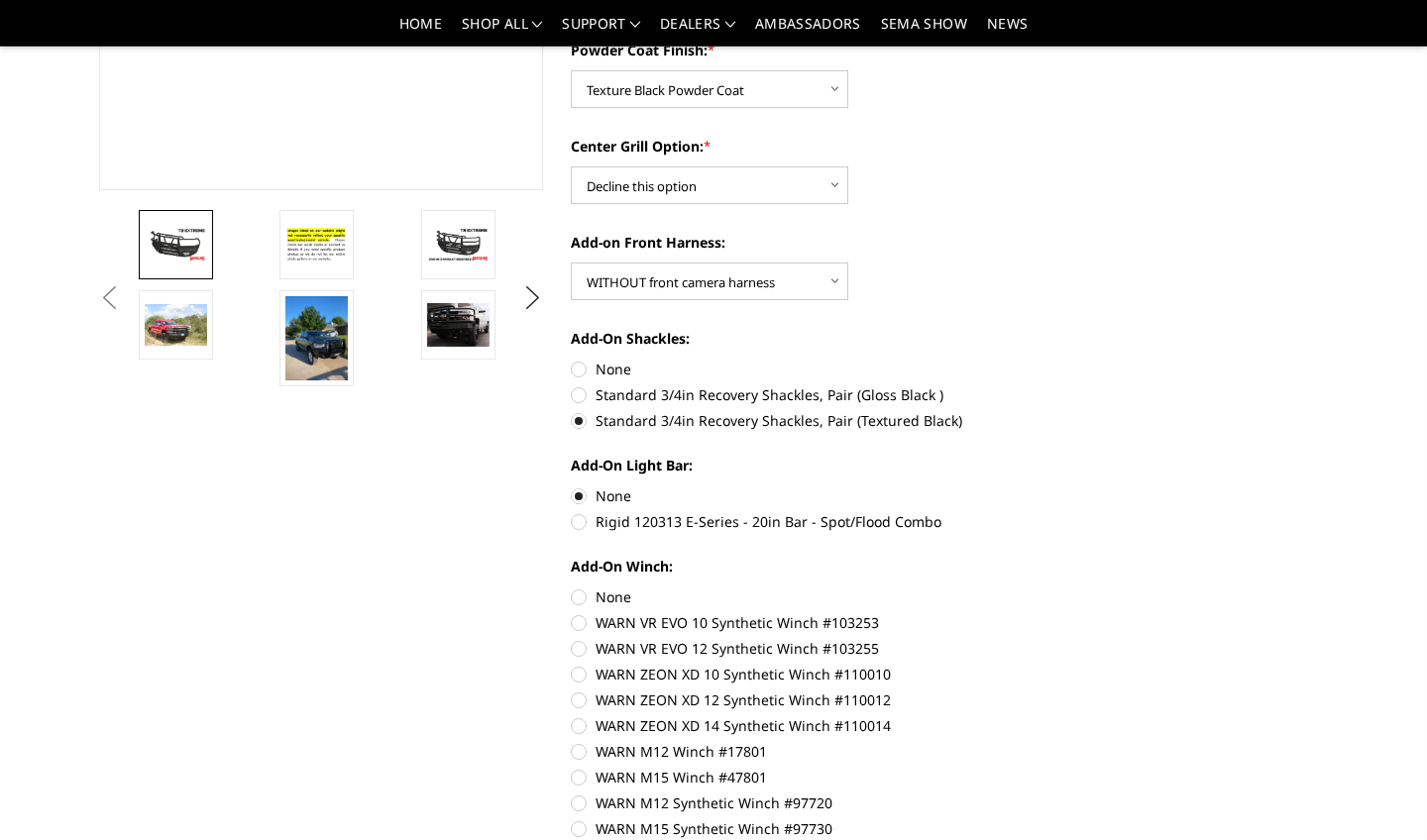 scroll, scrollTop: 521, scrollLeft: 0, axis: vertical 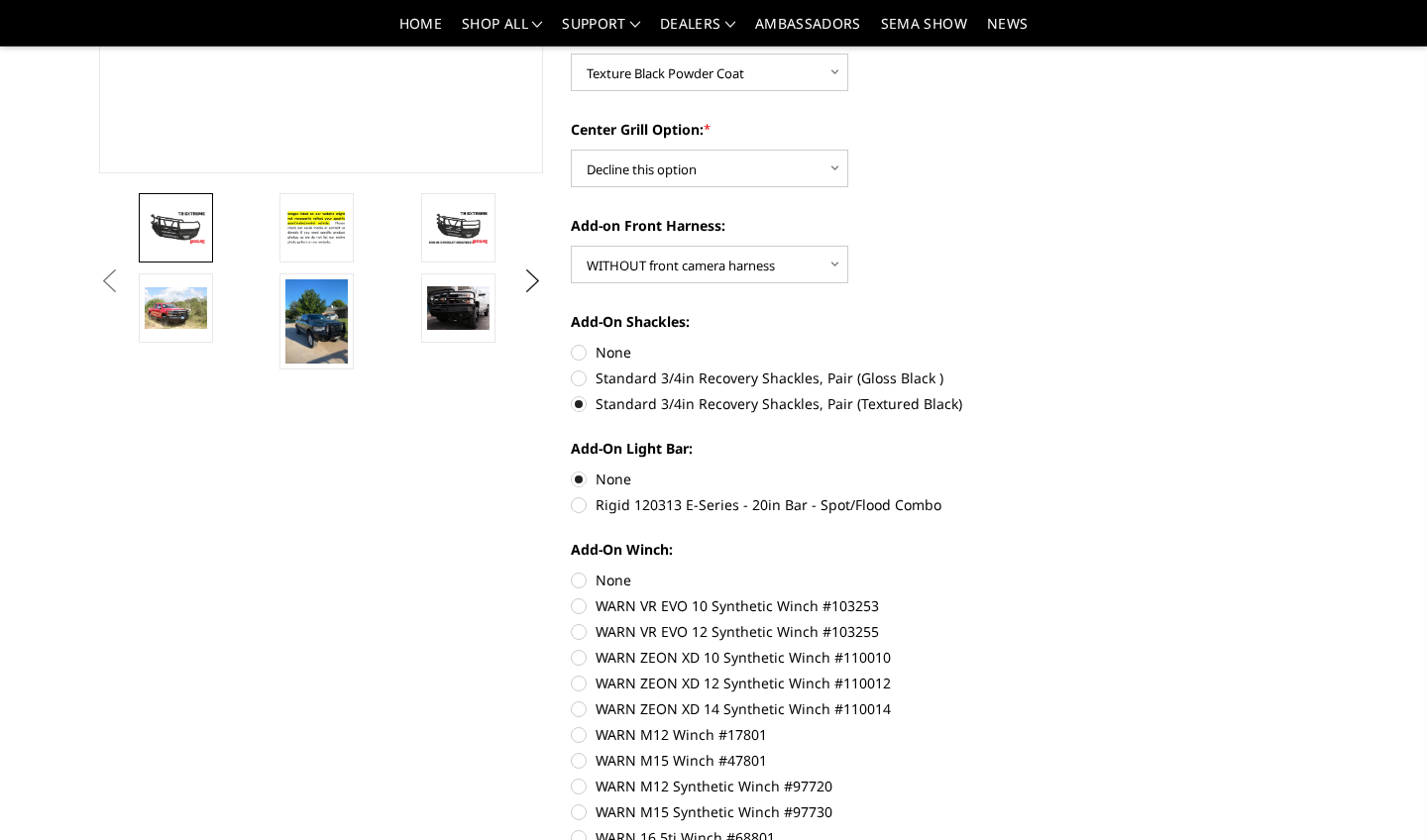 click on "None" at bounding box center [793, 579] 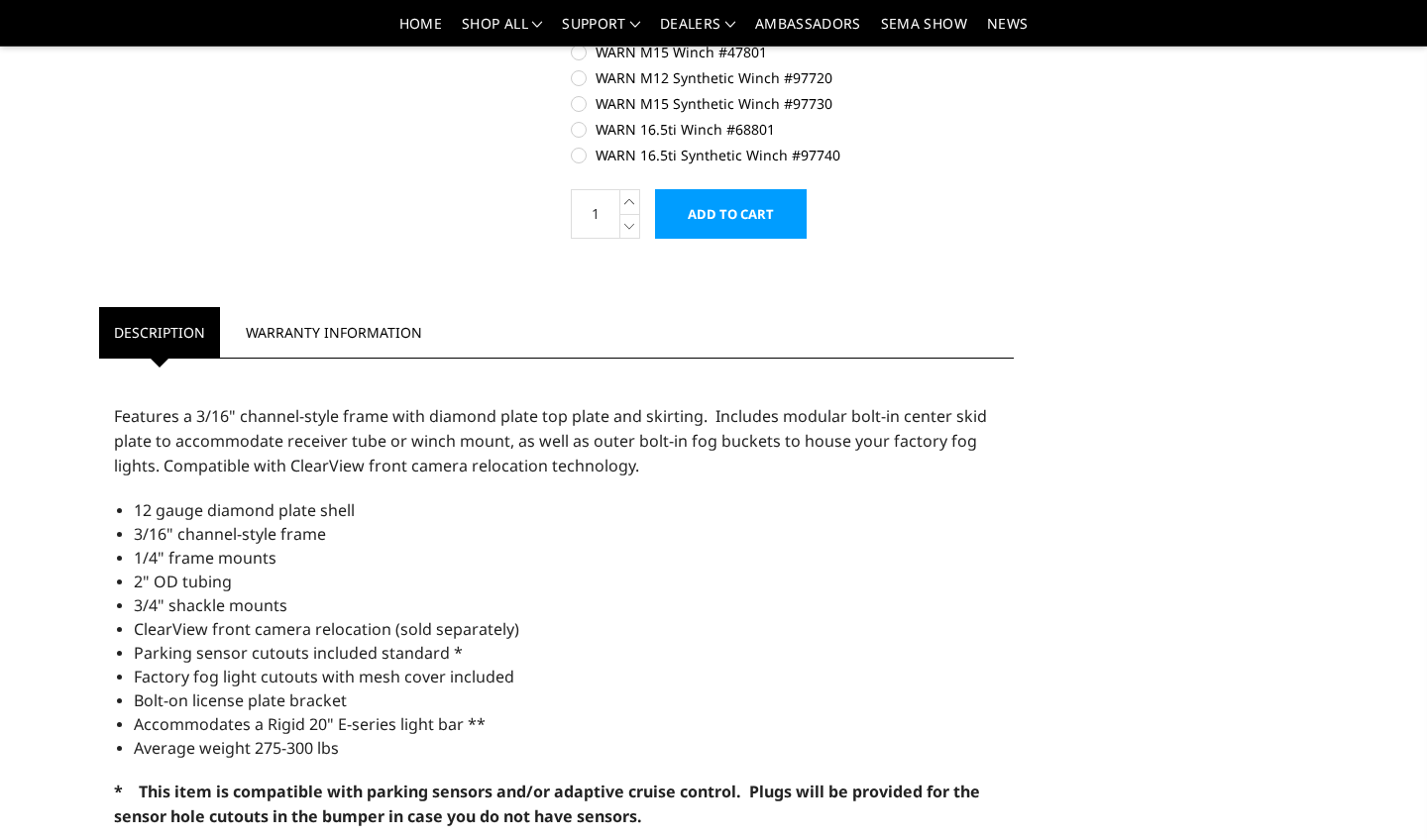scroll, scrollTop: 1221, scrollLeft: 0, axis: vertical 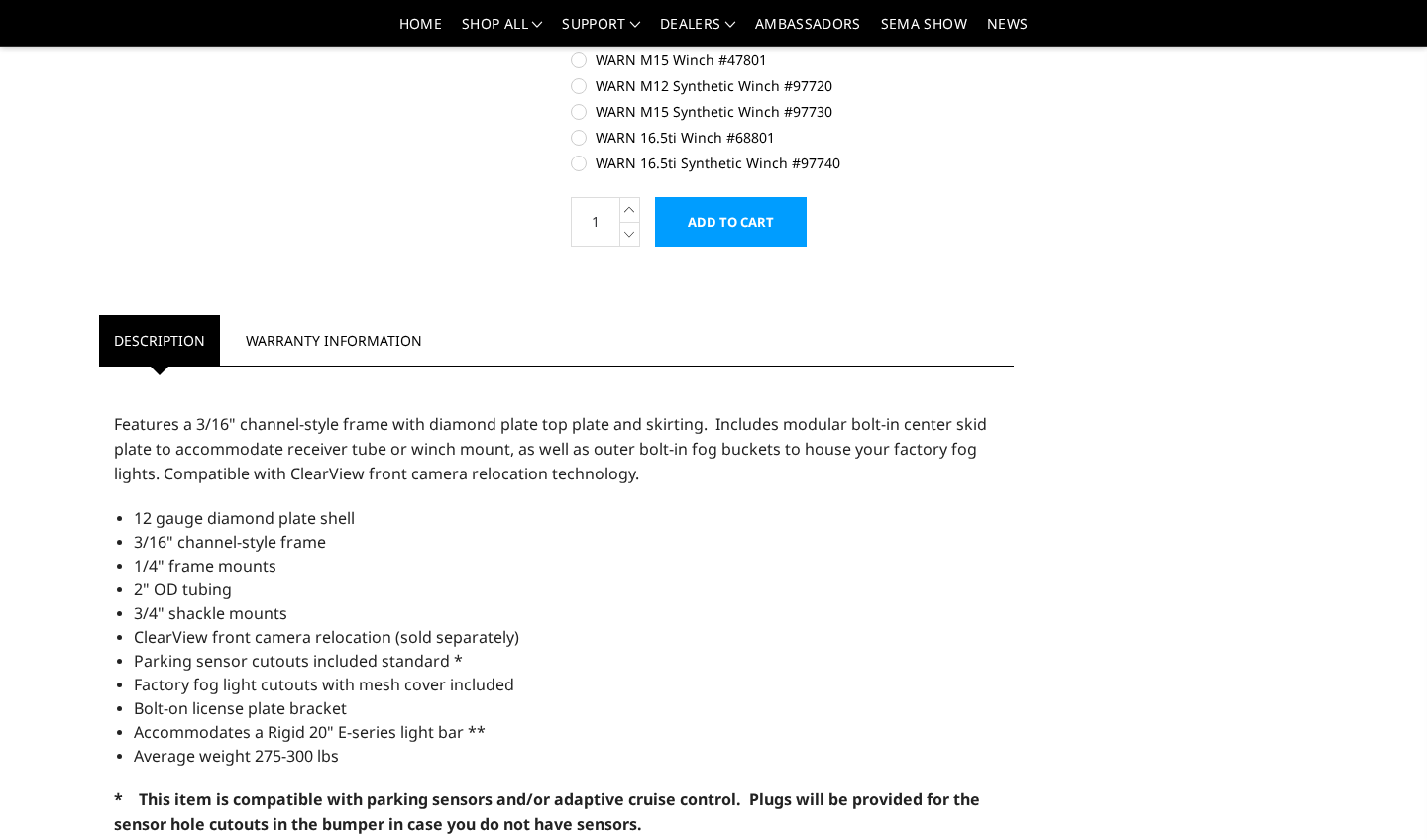 click on "Add to Cart" at bounding box center [730, 222] 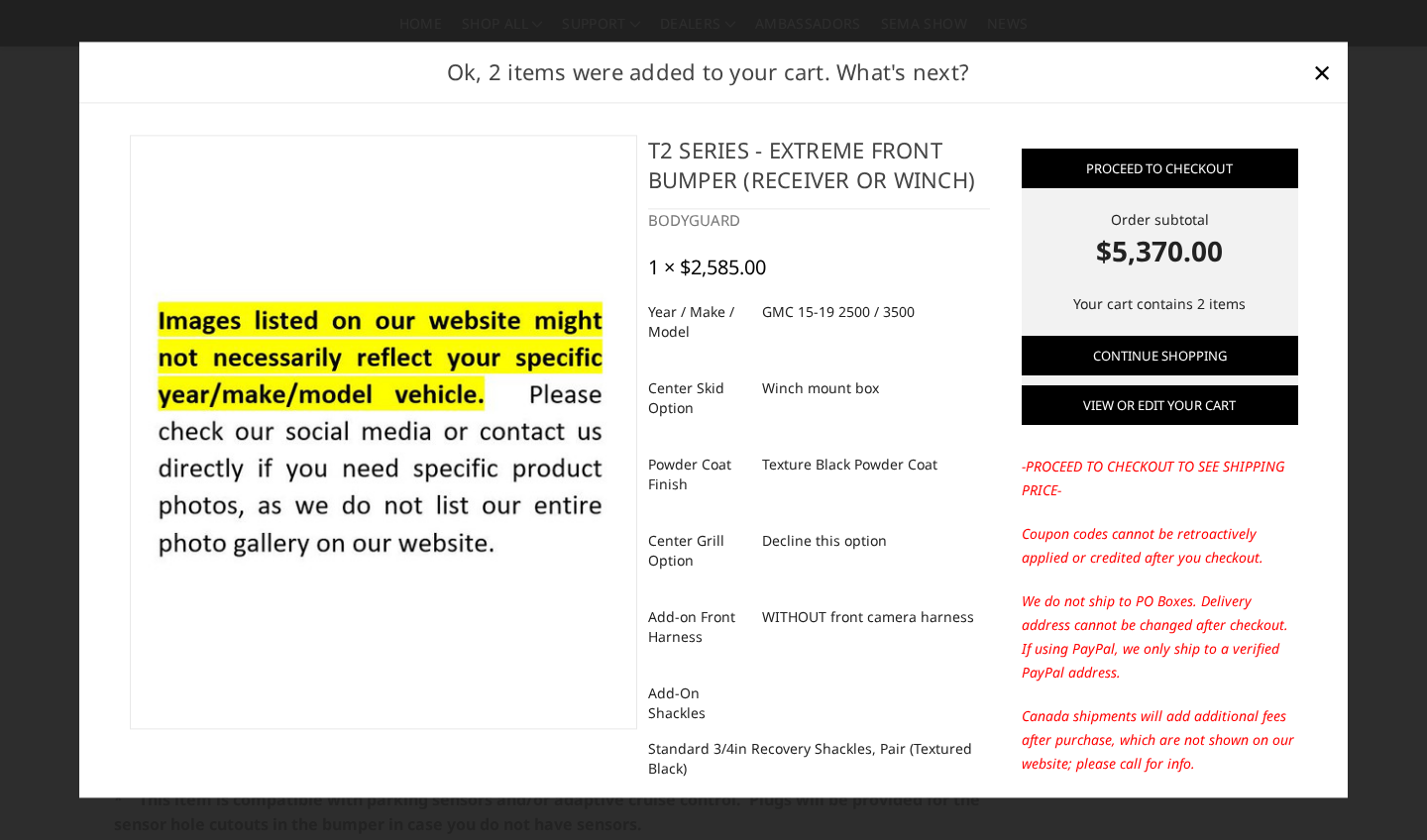 click on "View or edit your cart" at bounding box center [1159, 406] 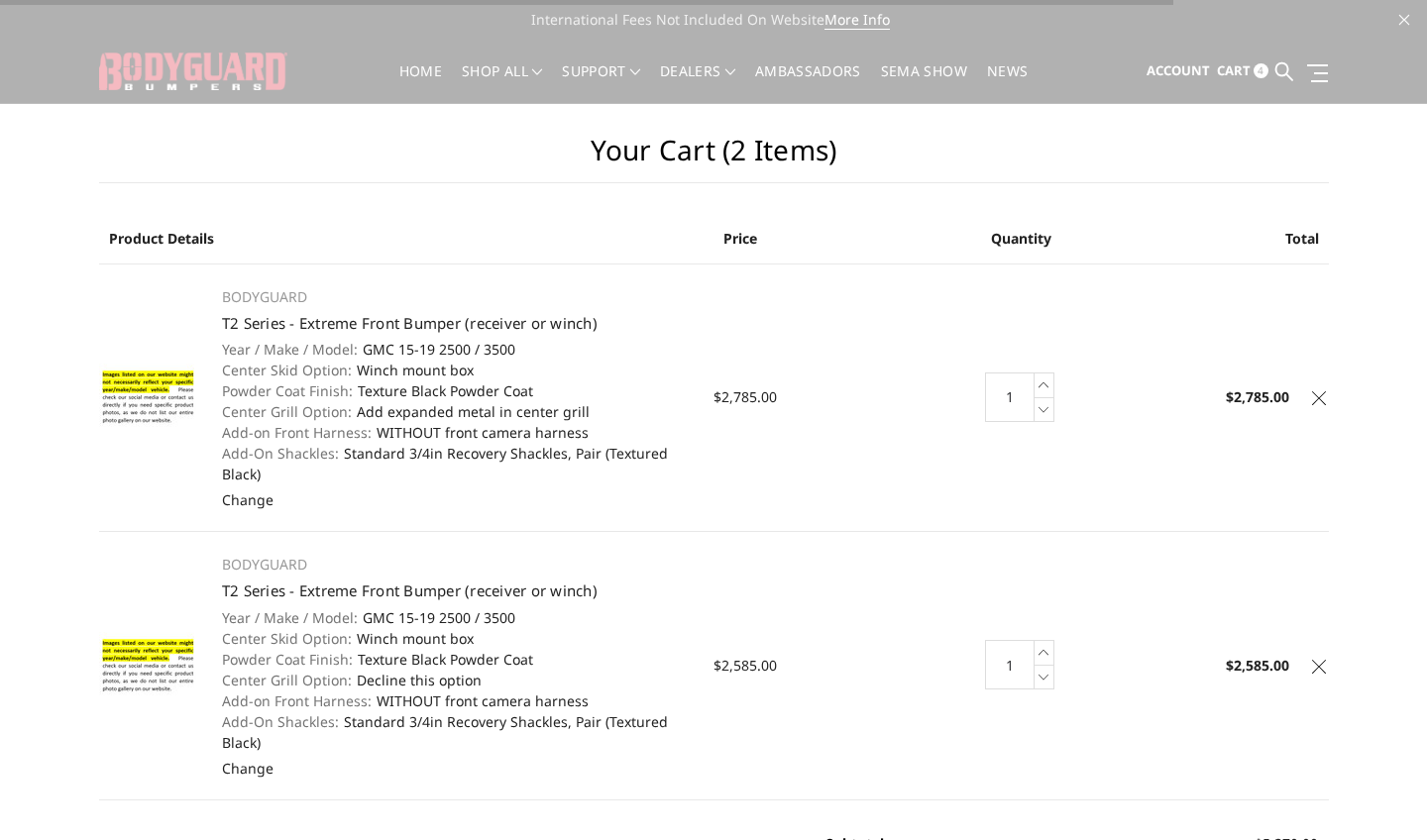 scroll, scrollTop: 0, scrollLeft: 0, axis: both 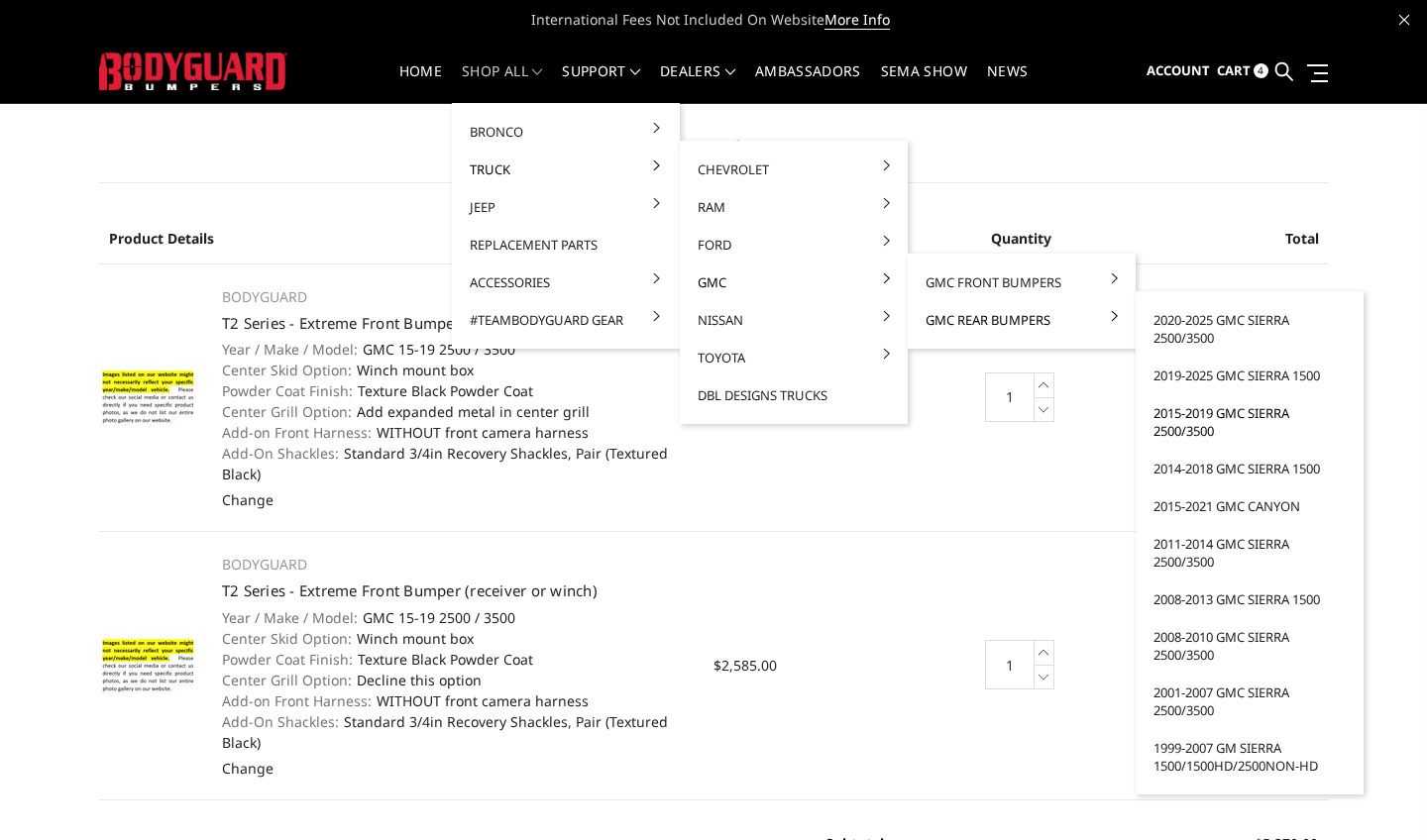 click on "2015-2019 GMC Sierra 2500/3500" at bounding box center (1250, 422) 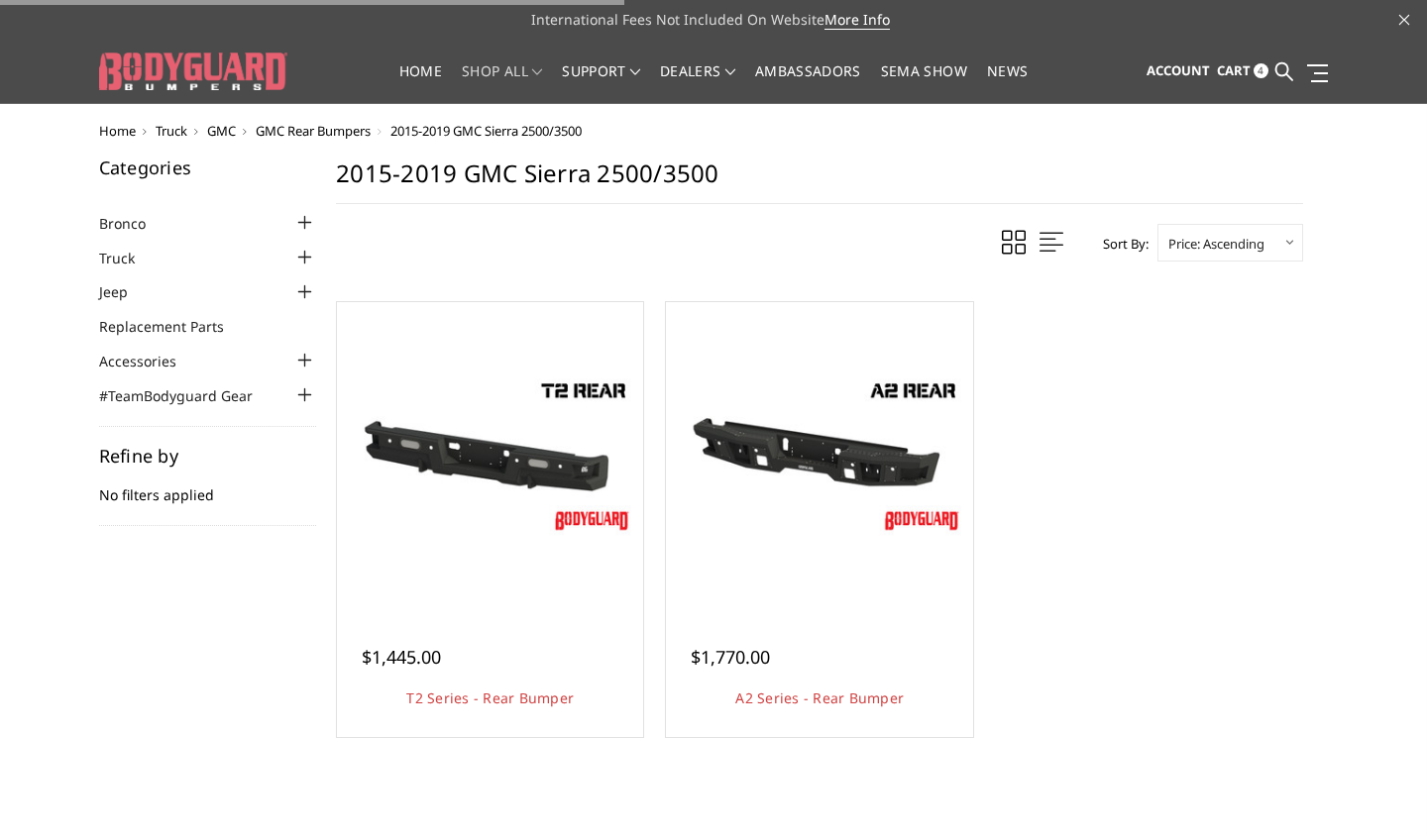scroll, scrollTop: 0, scrollLeft: 0, axis: both 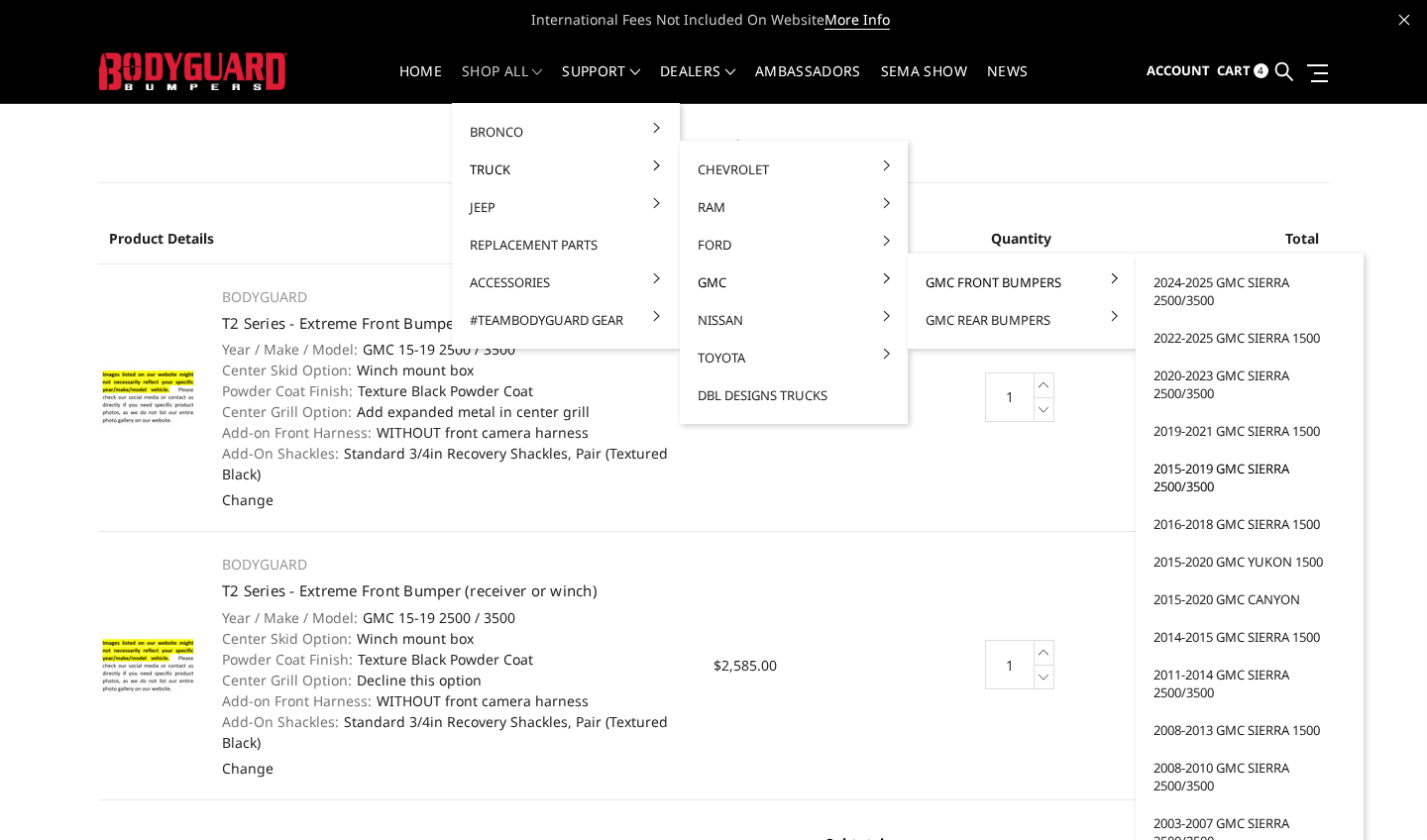 click on "2015-2019 GMC Sierra 2500/3500" at bounding box center (1250, 477) 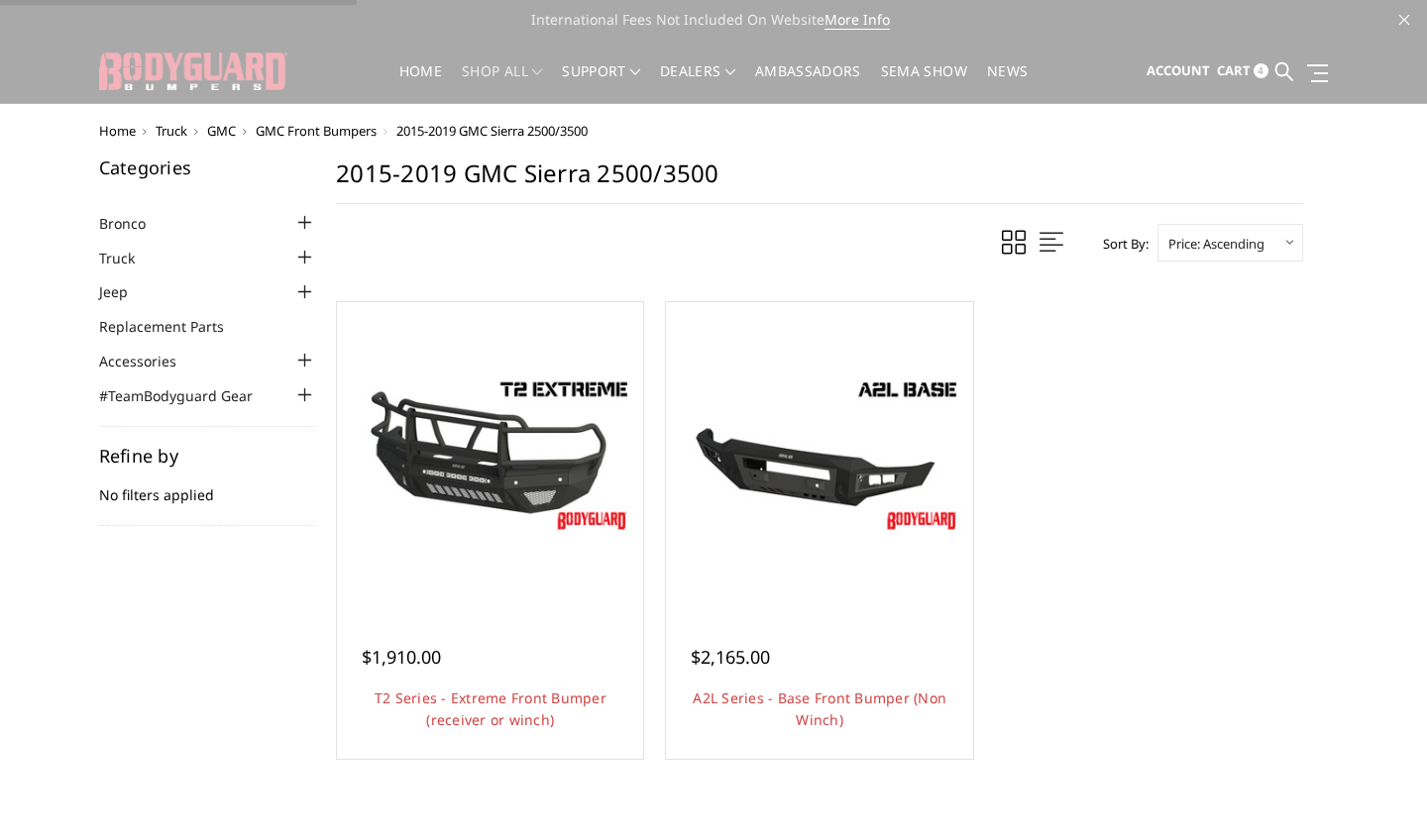 scroll, scrollTop: 0, scrollLeft: 0, axis: both 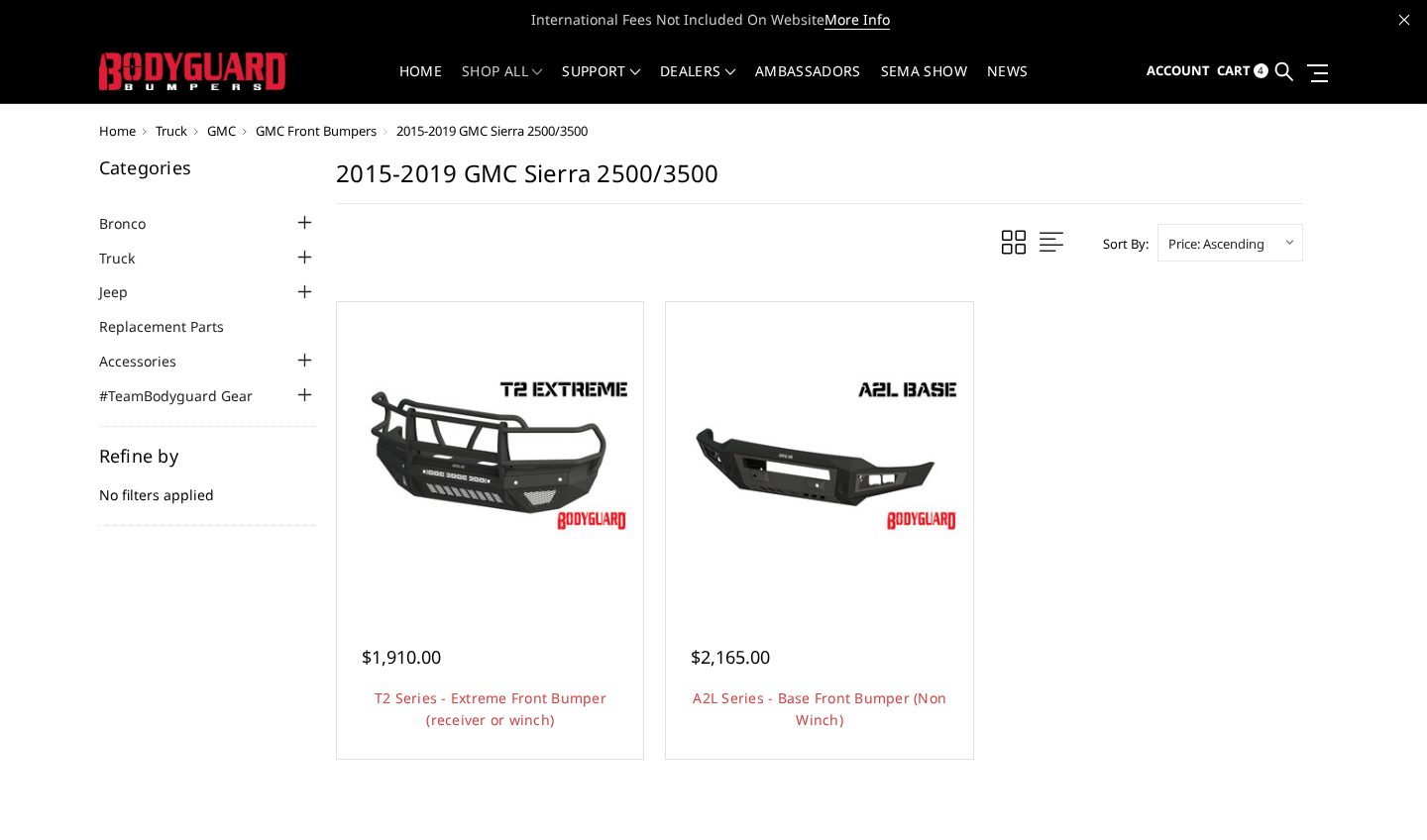 click on "4" at bounding box center (1261, 70) 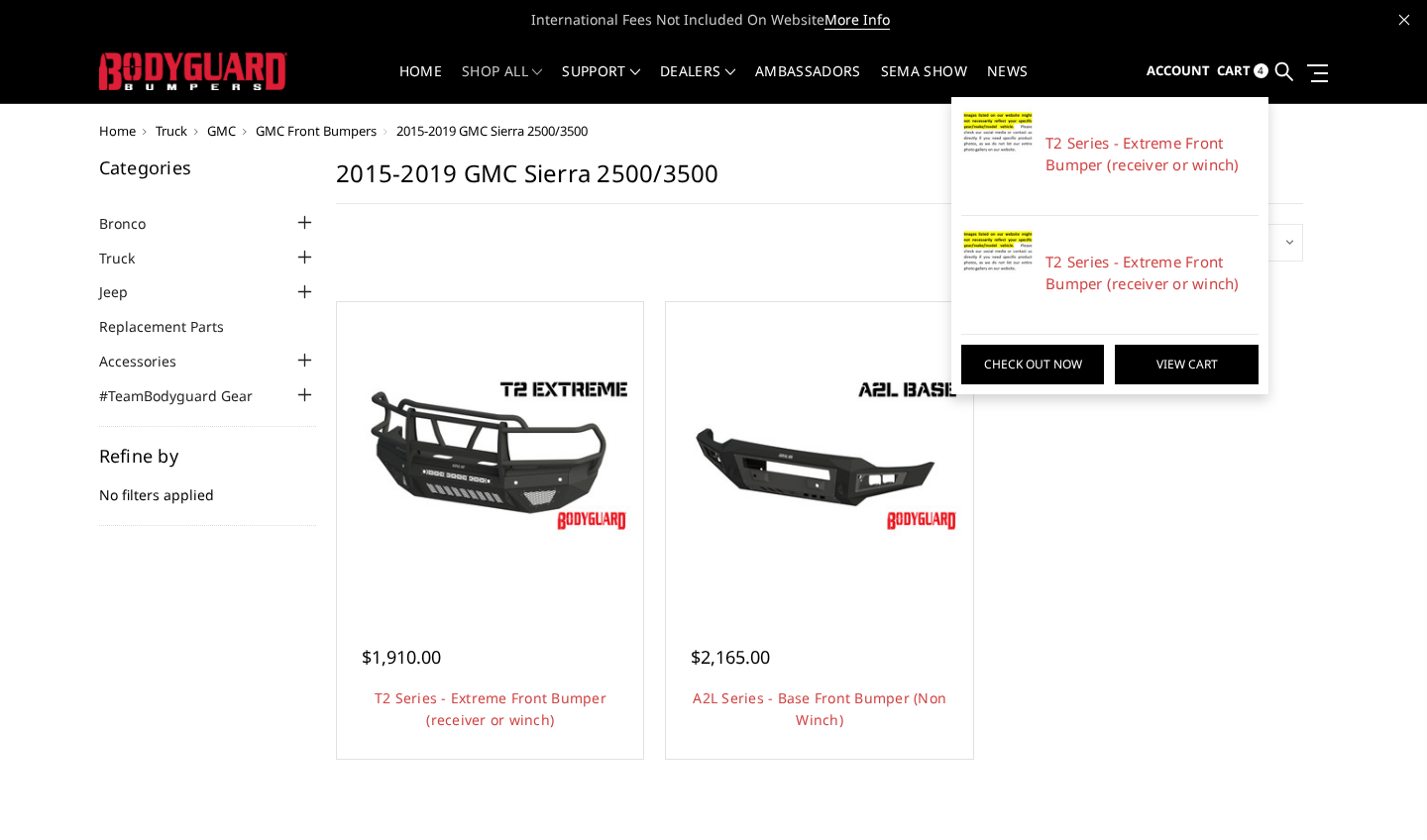 click on "View Cart" at bounding box center [1186, 365] 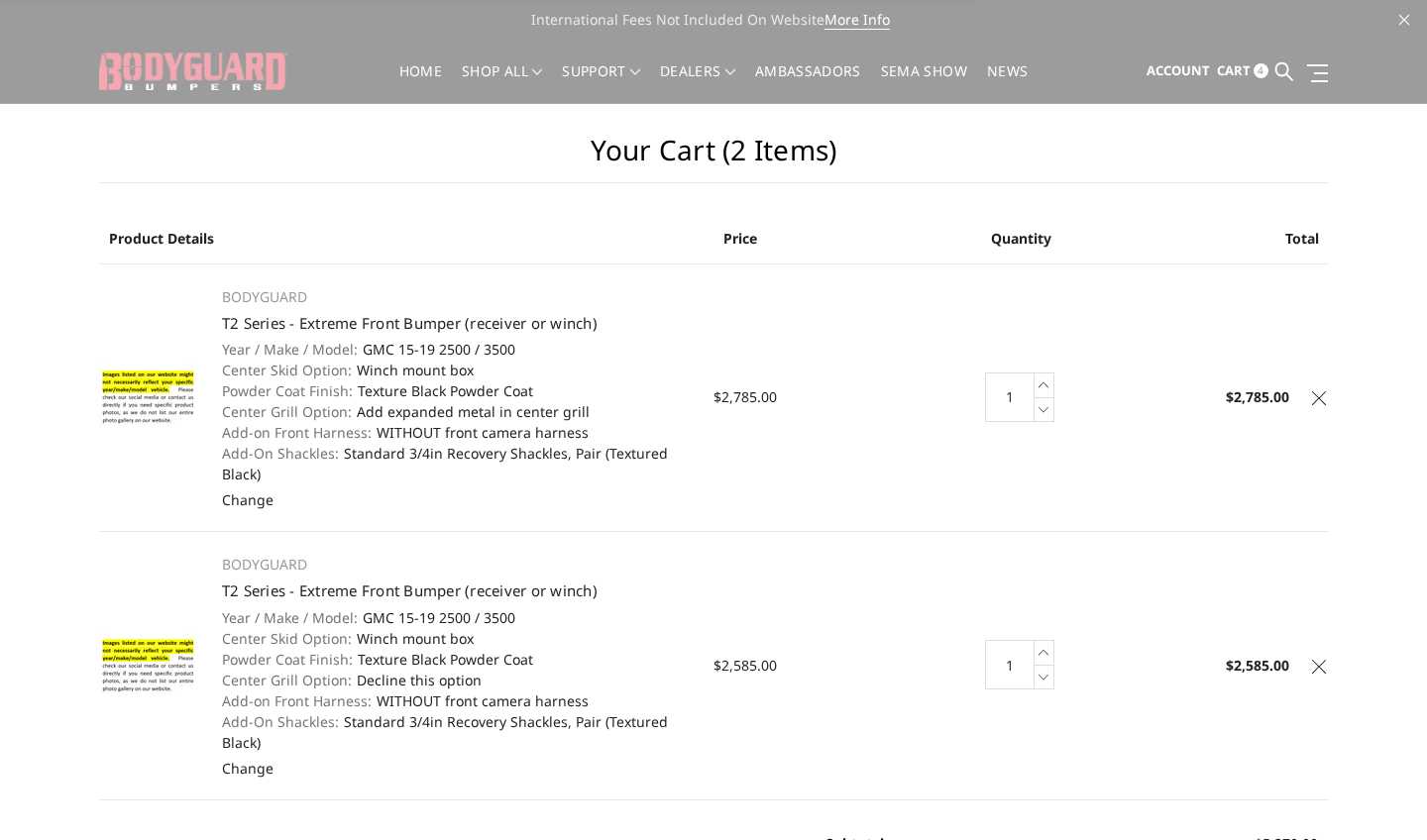 scroll, scrollTop: 0, scrollLeft: 0, axis: both 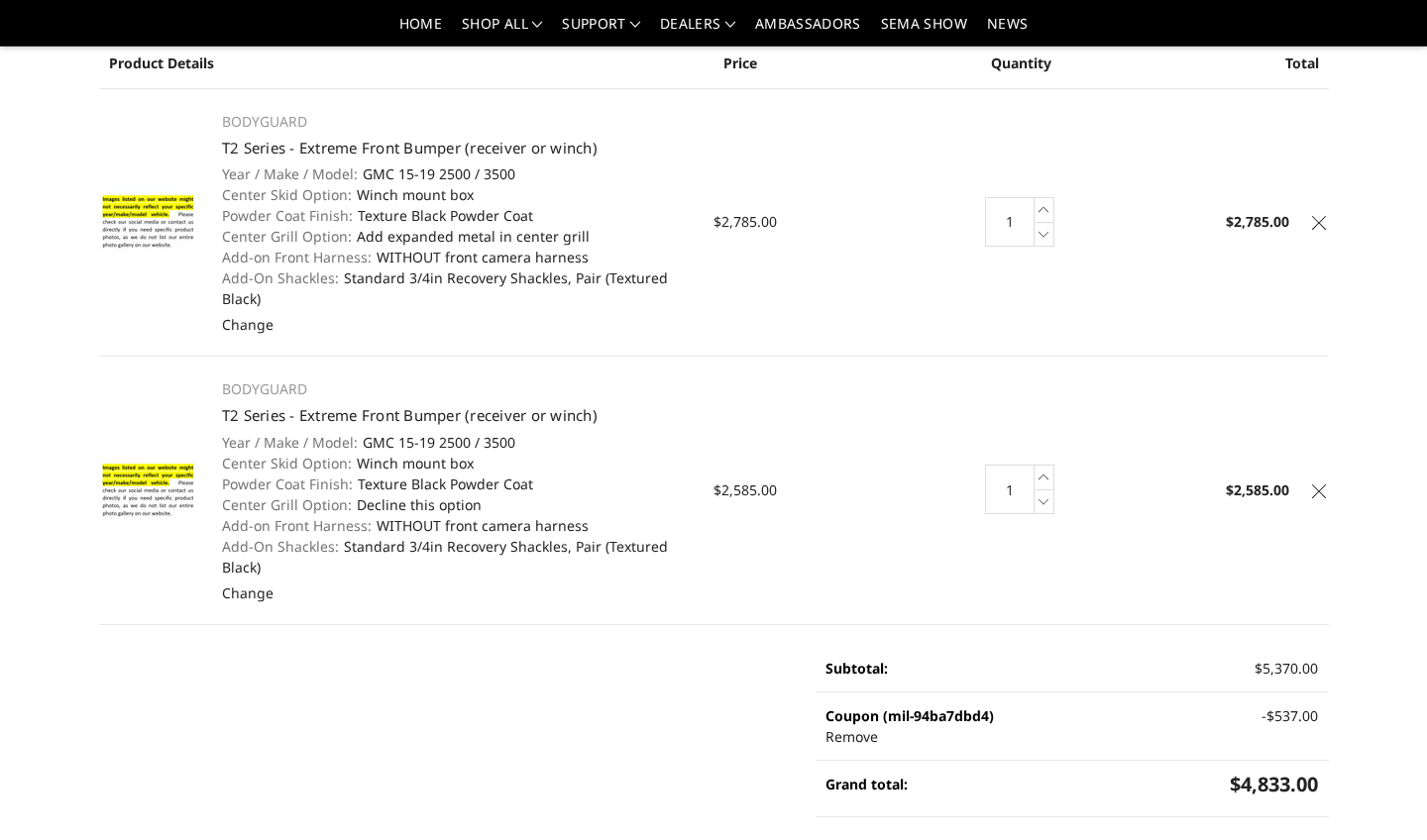click at bounding box center [1319, 223] 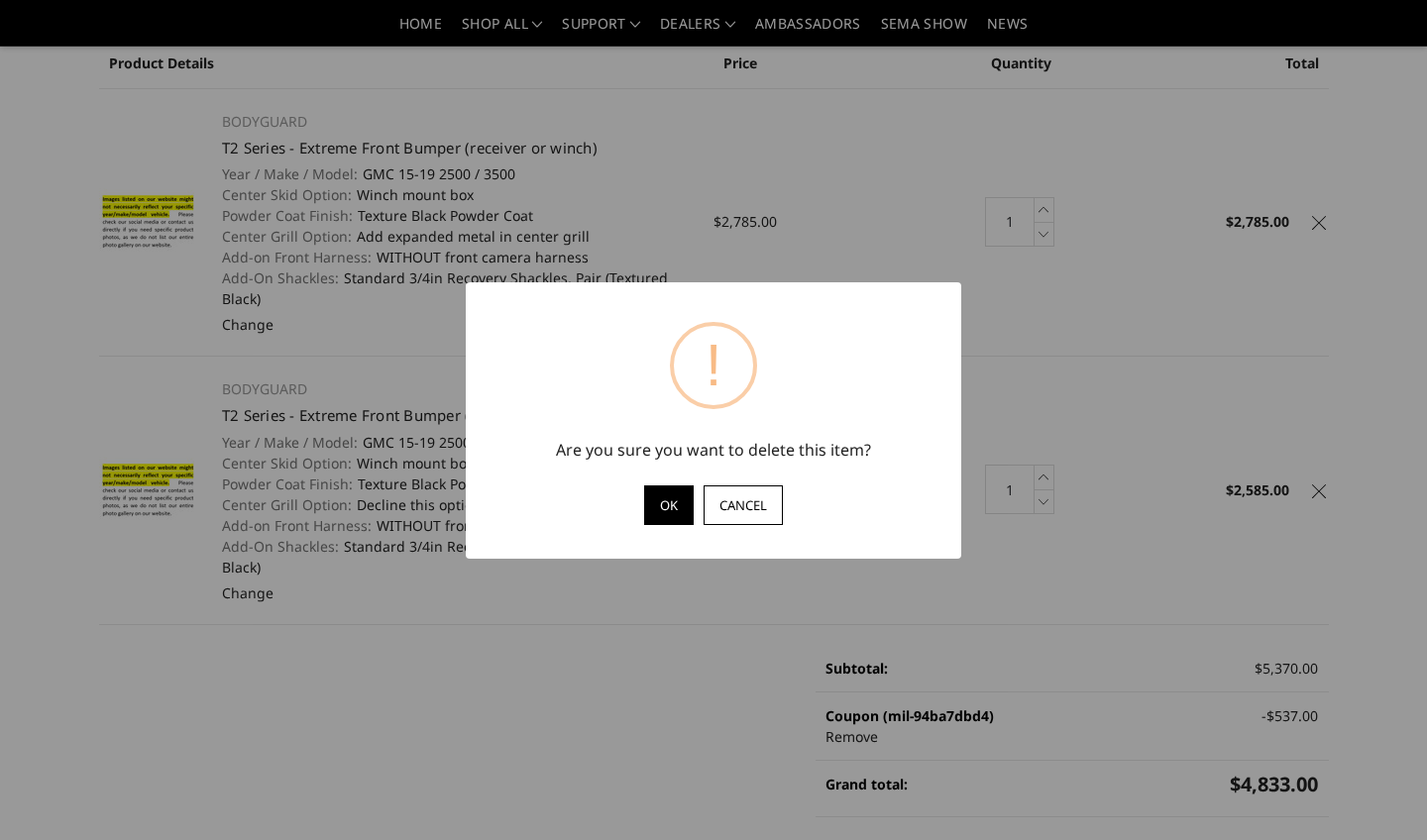 click on "OK" at bounding box center (669, 505) 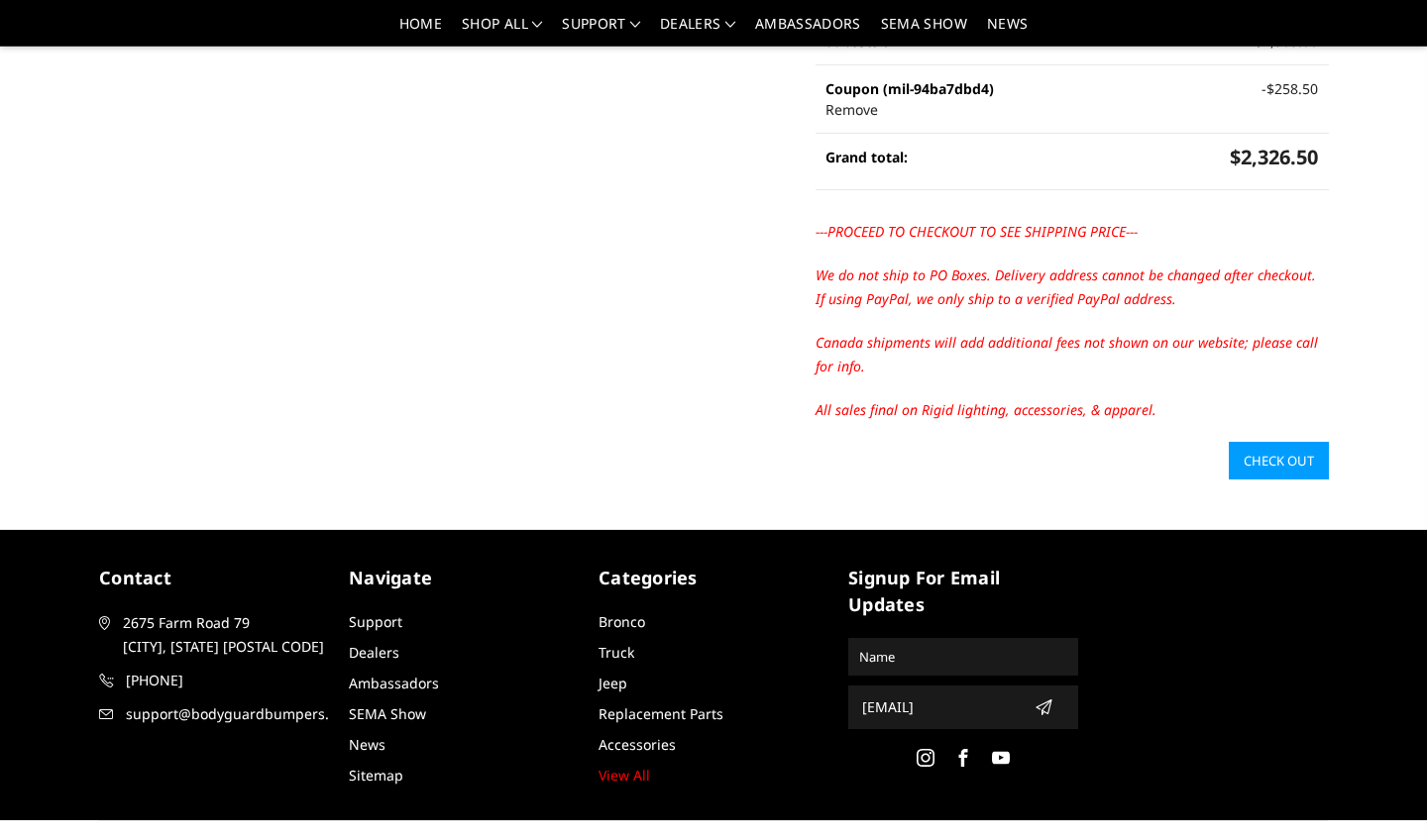scroll, scrollTop: 499, scrollLeft: 0, axis: vertical 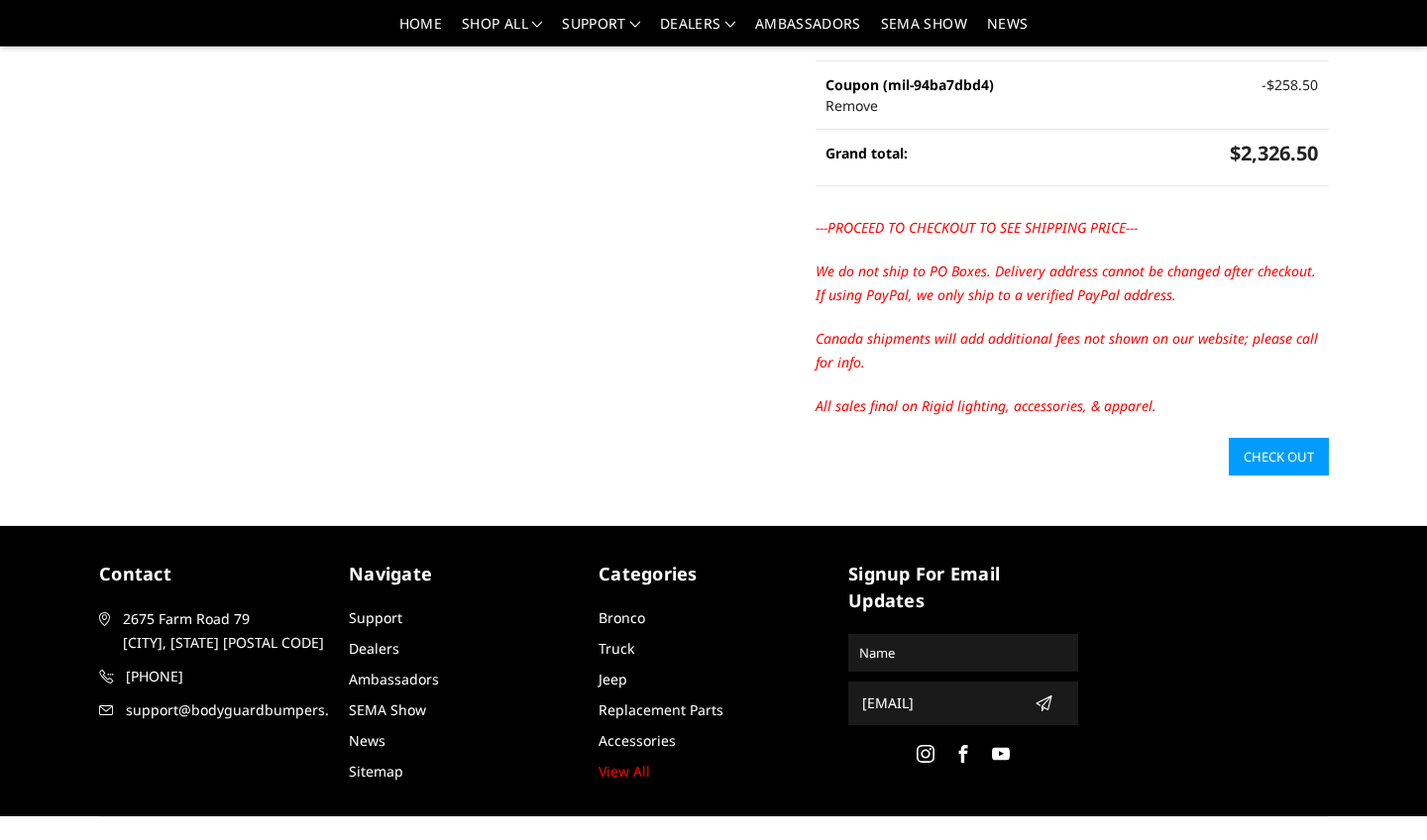 click on "Check out" at bounding box center (1278, 457) 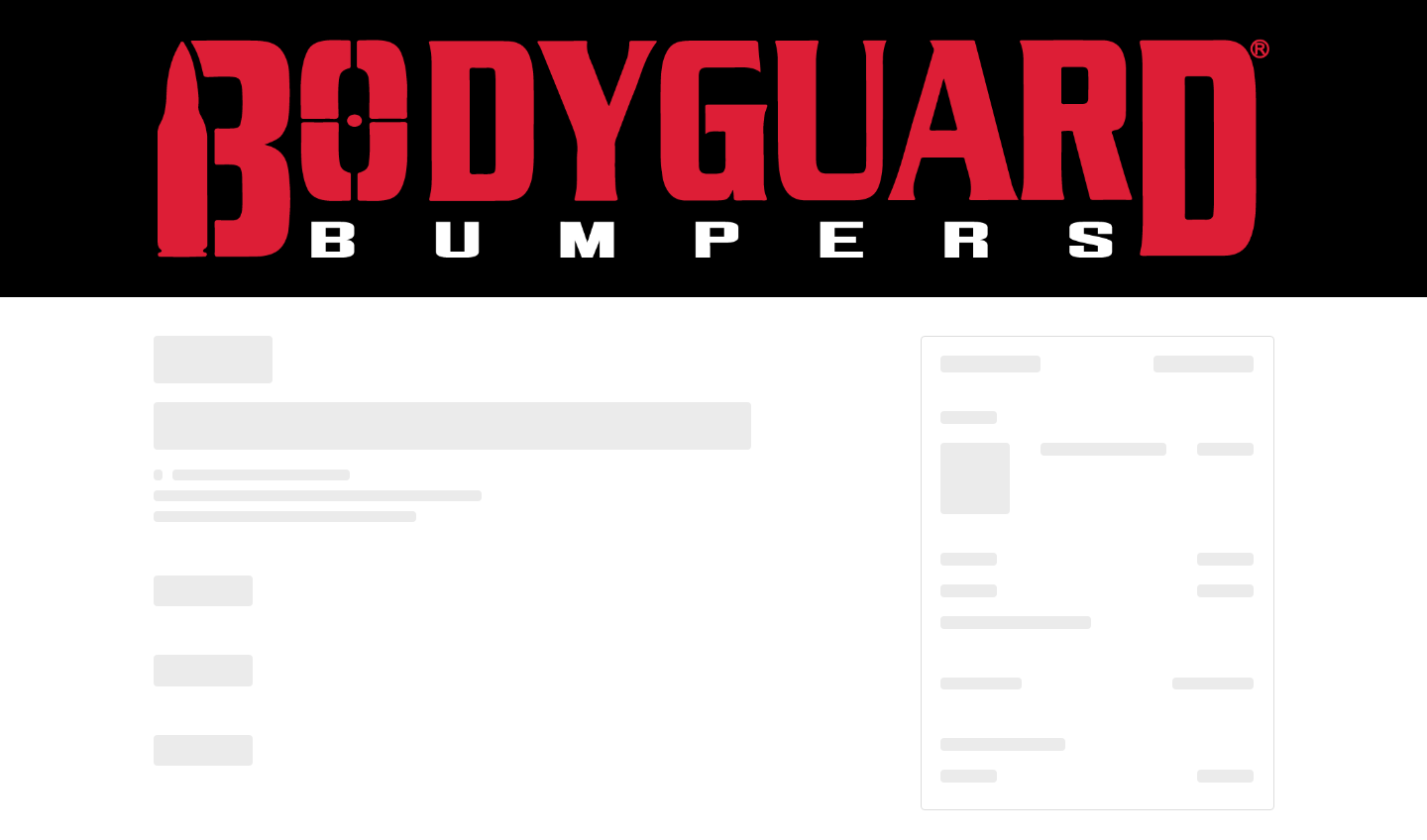 scroll, scrollTop: 0, scrollLeft: 0, axis: both 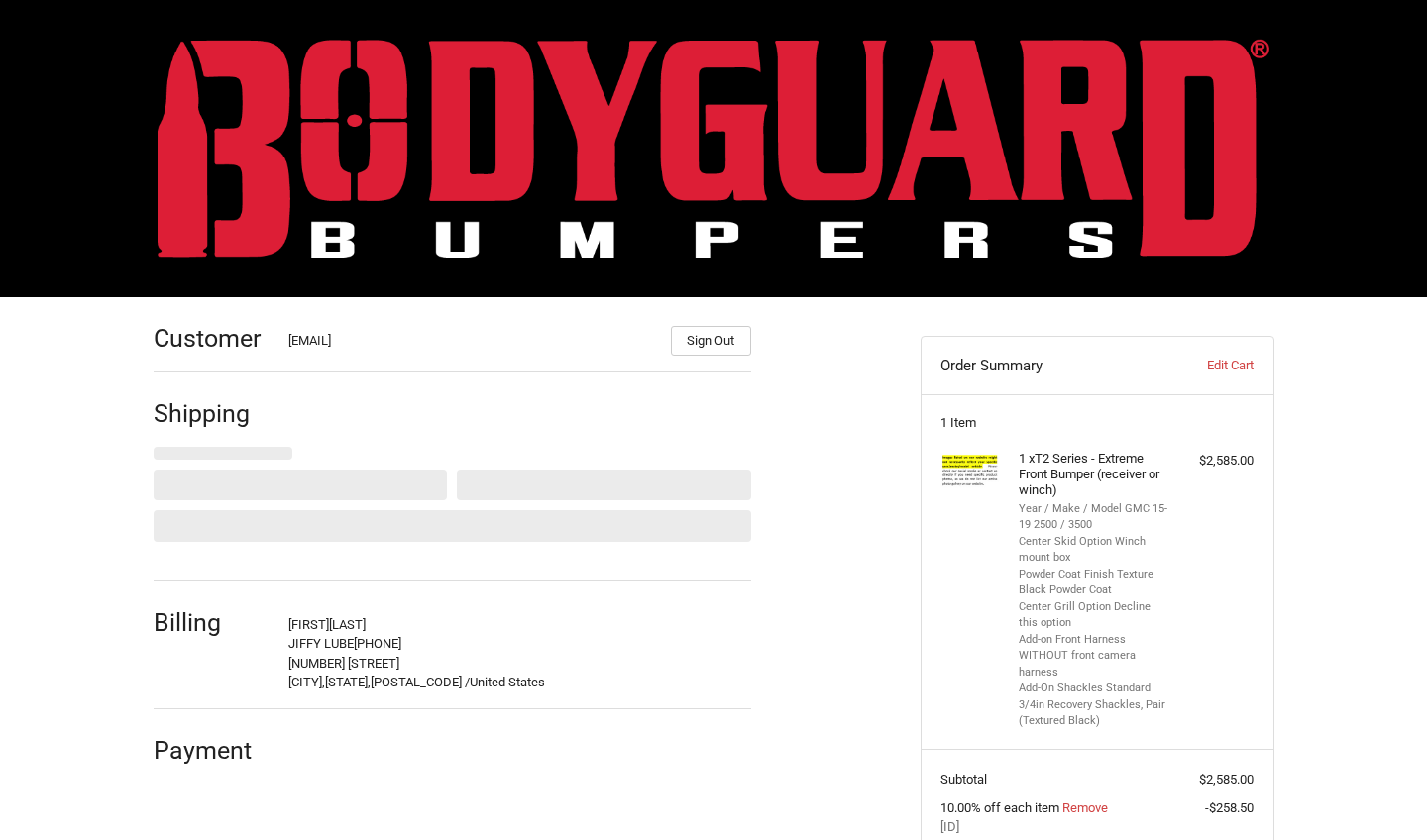 select on "US" 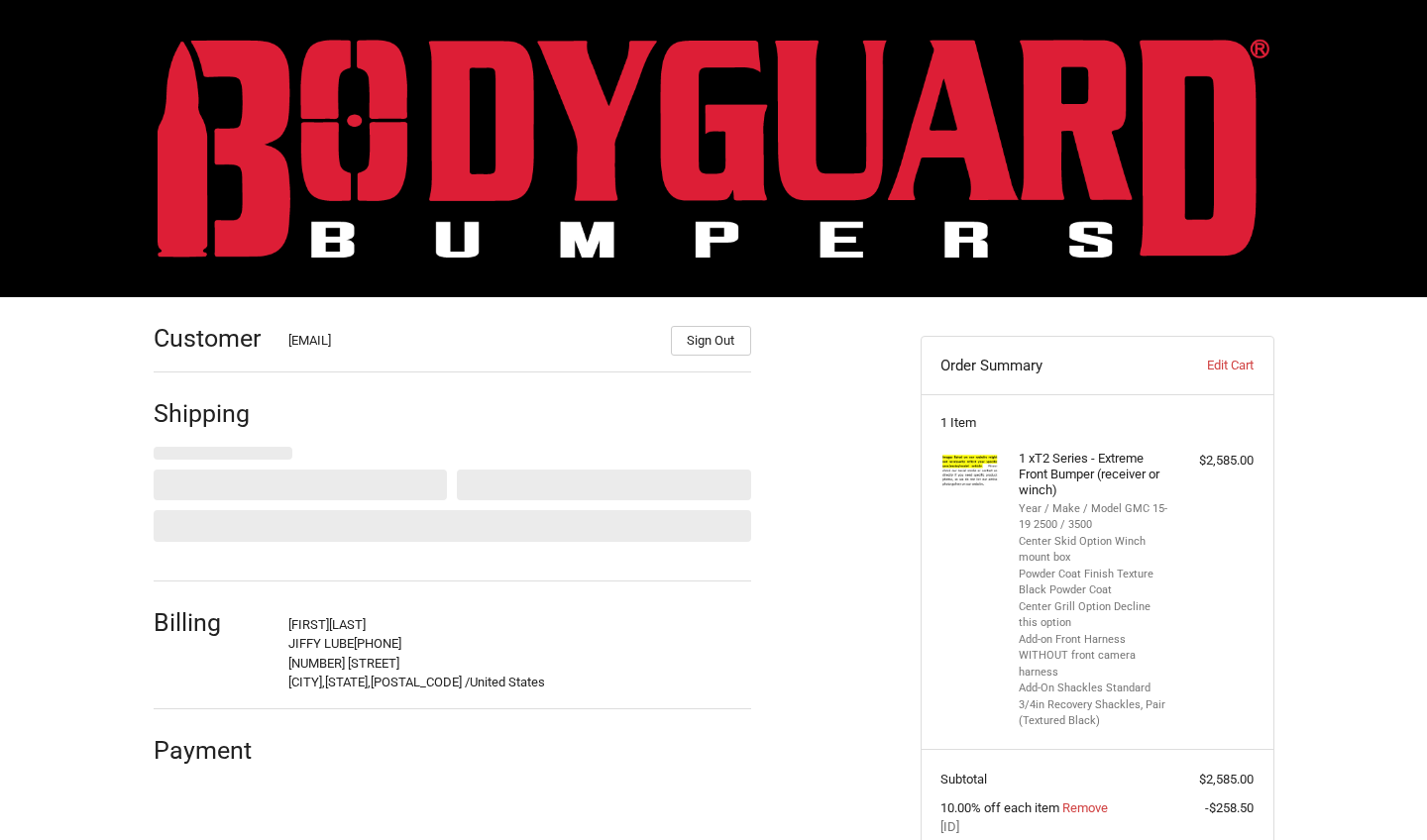 scroll, scrollTop: 204, scrollLeft: 0, axis: vertical 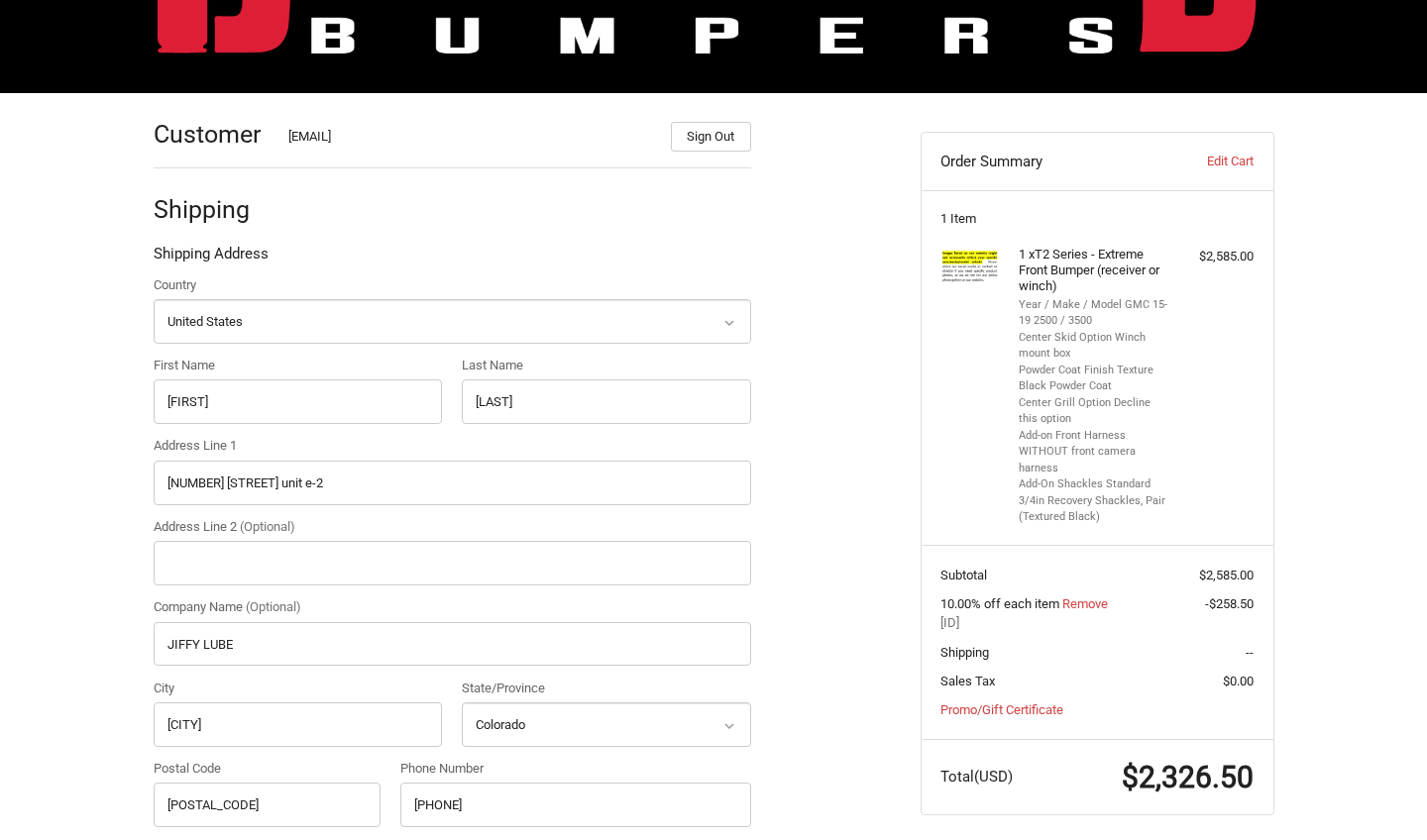select on "CO" 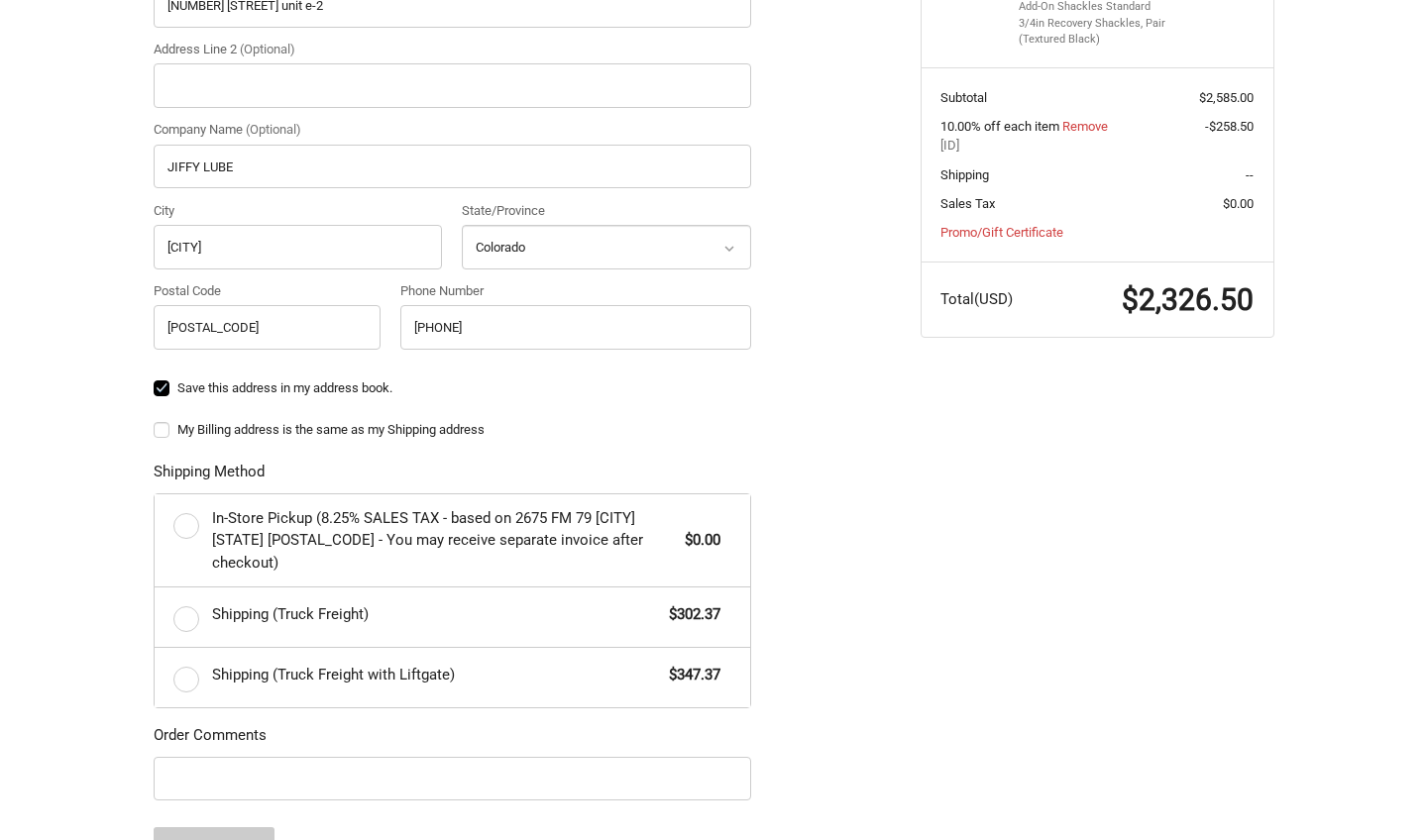 scroll, scrollTop: 656, scrollLeft: 0, axis: vertical 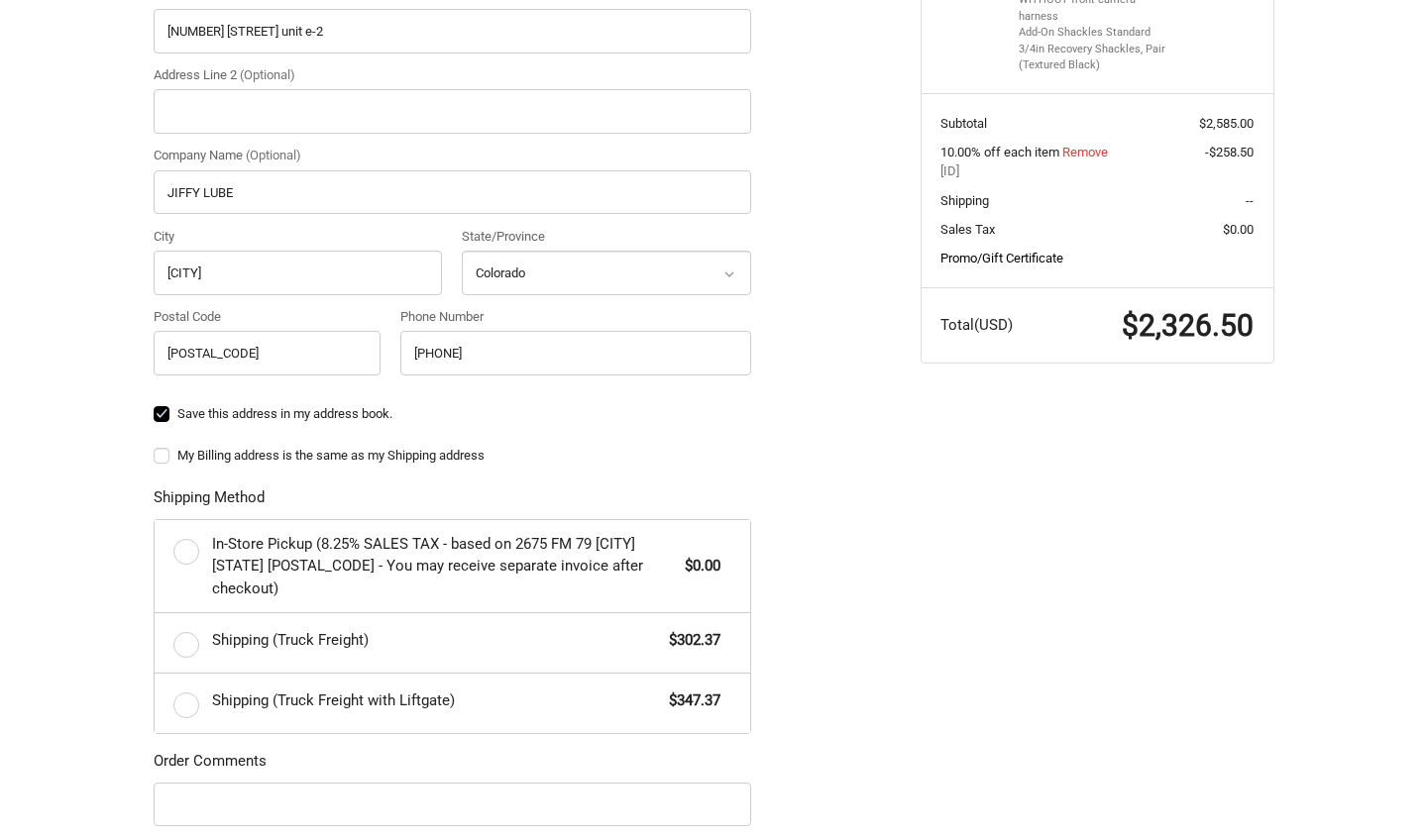 click on "Promo/Gift Certificate" at bounding box center (1002, 258) 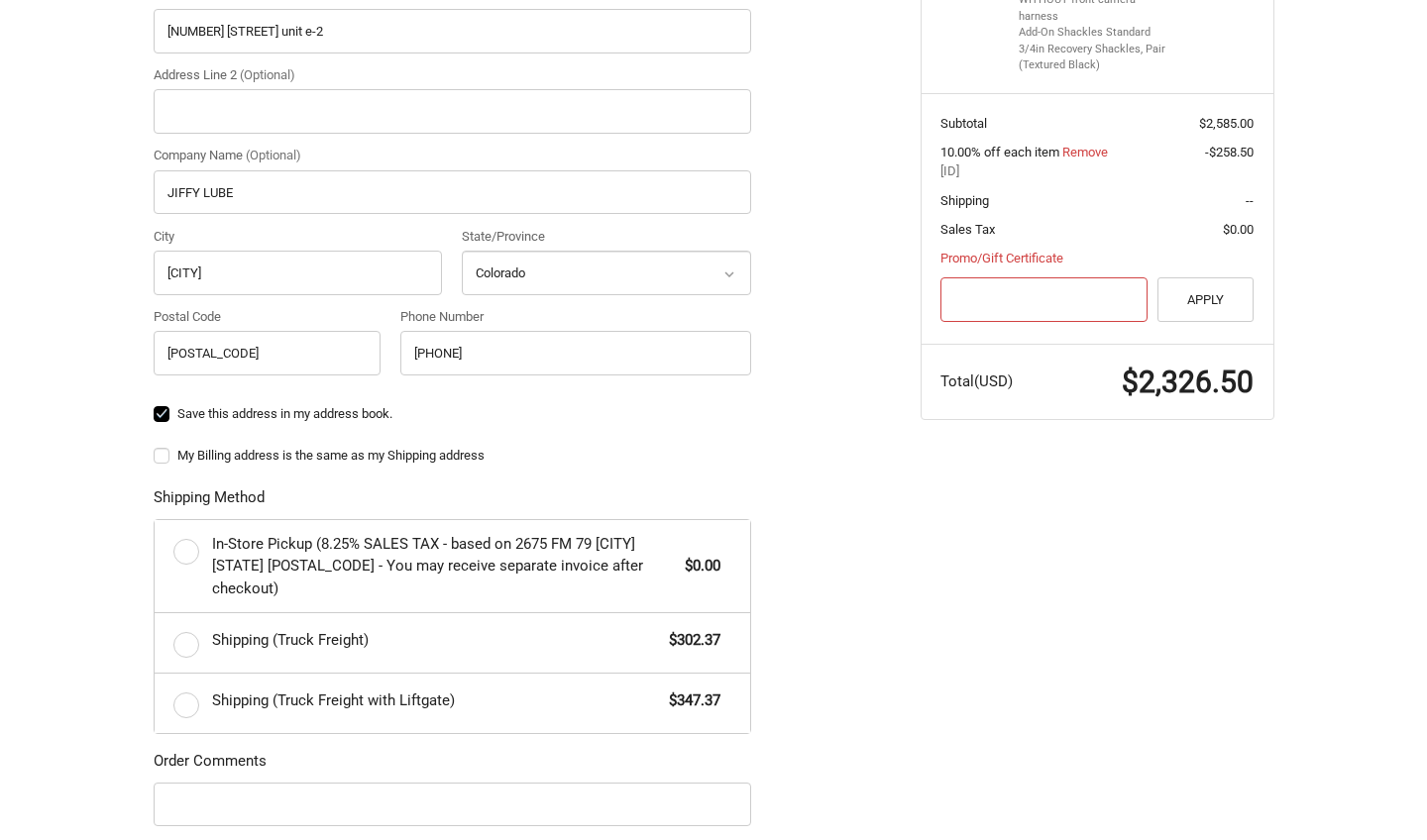 click at bounding box center (1043, 299) 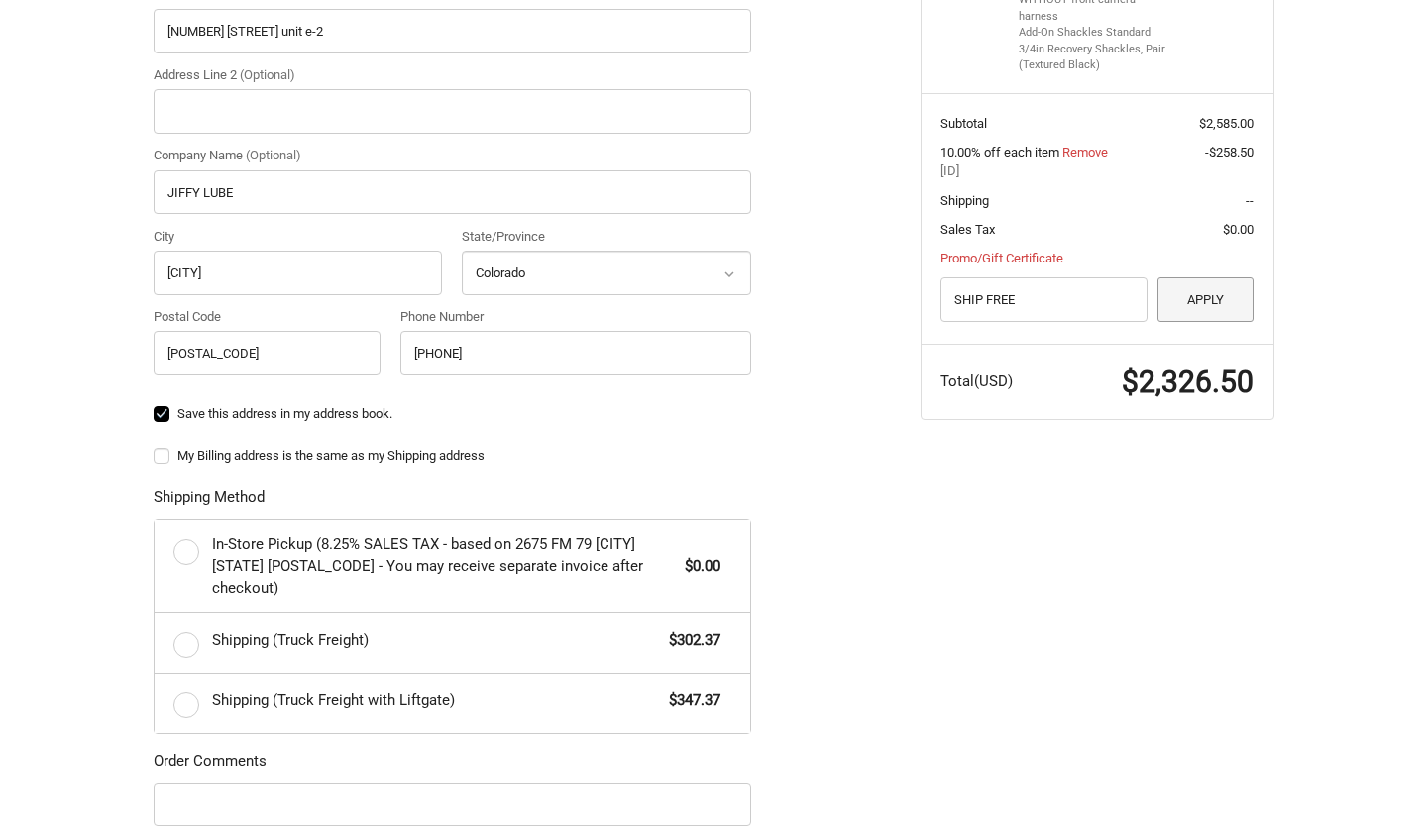 click on "Apply" at bounding box center (1206, 299) 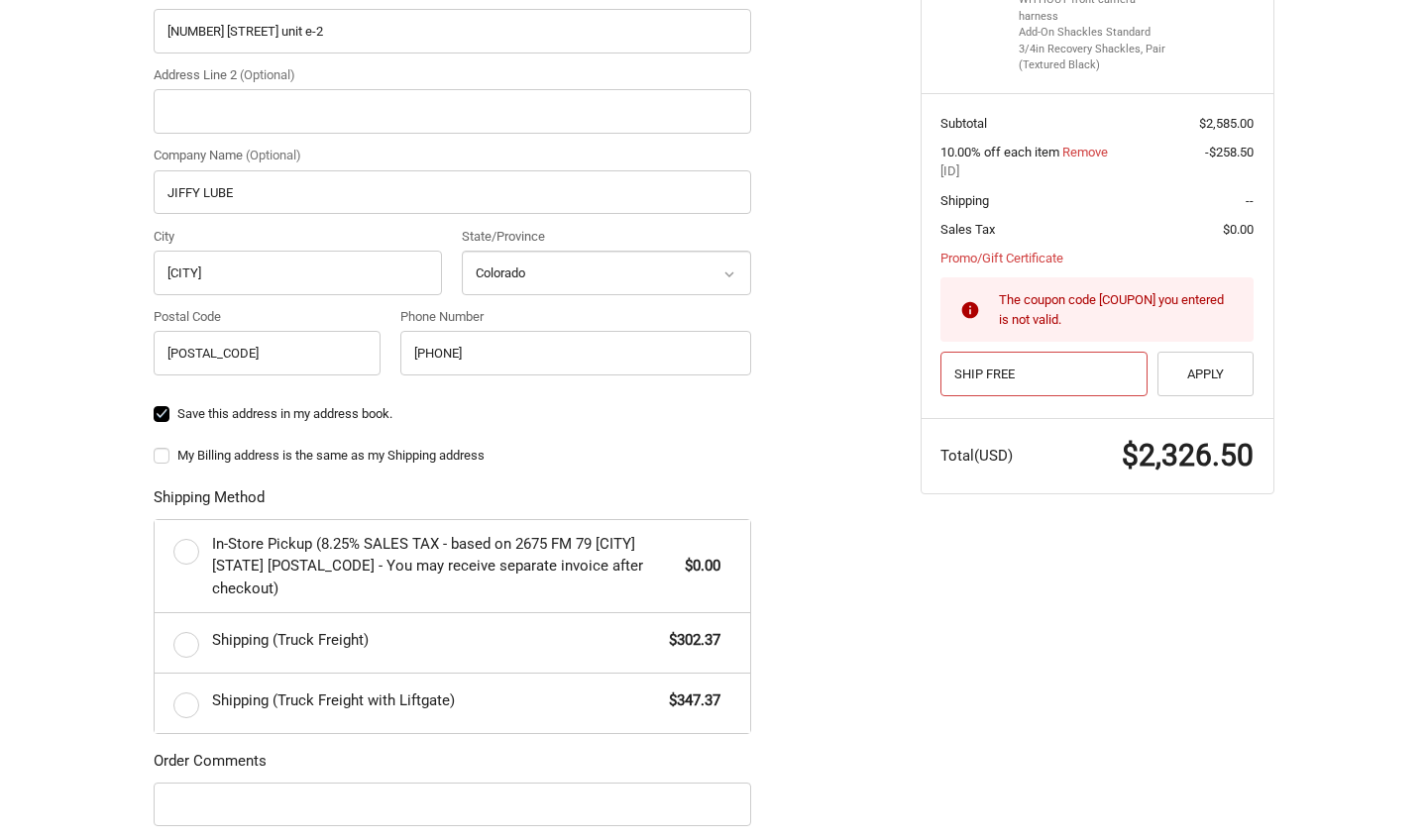 drag, startPoint x: 1042, startPoint y: 369, endPoint x: 899, endPoint y: 363, distance: 143.12582 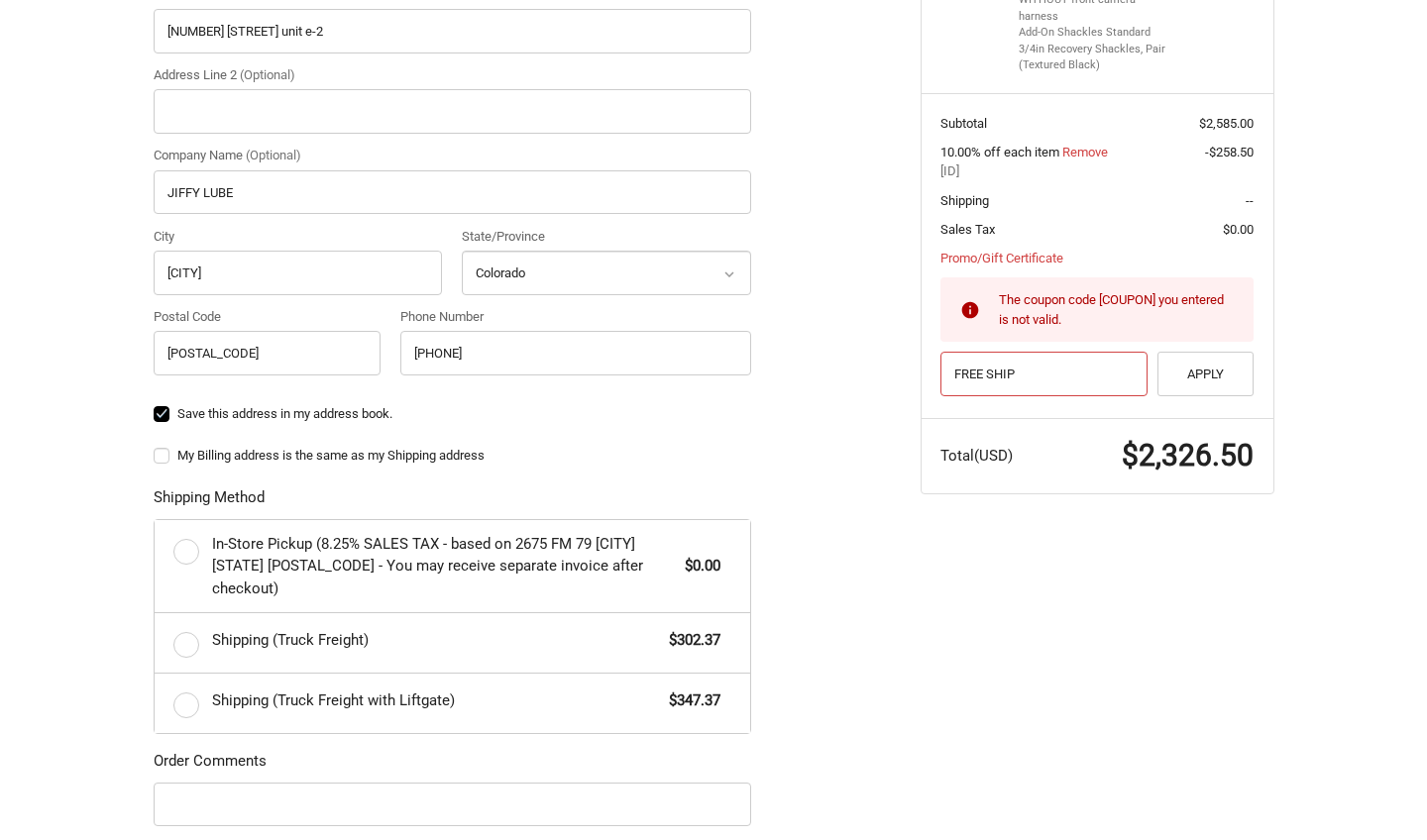 drag, startPoint x: 1057, startPoint y: 346, endPoint x: 837, endPoint y: 394, distance: 225.17549 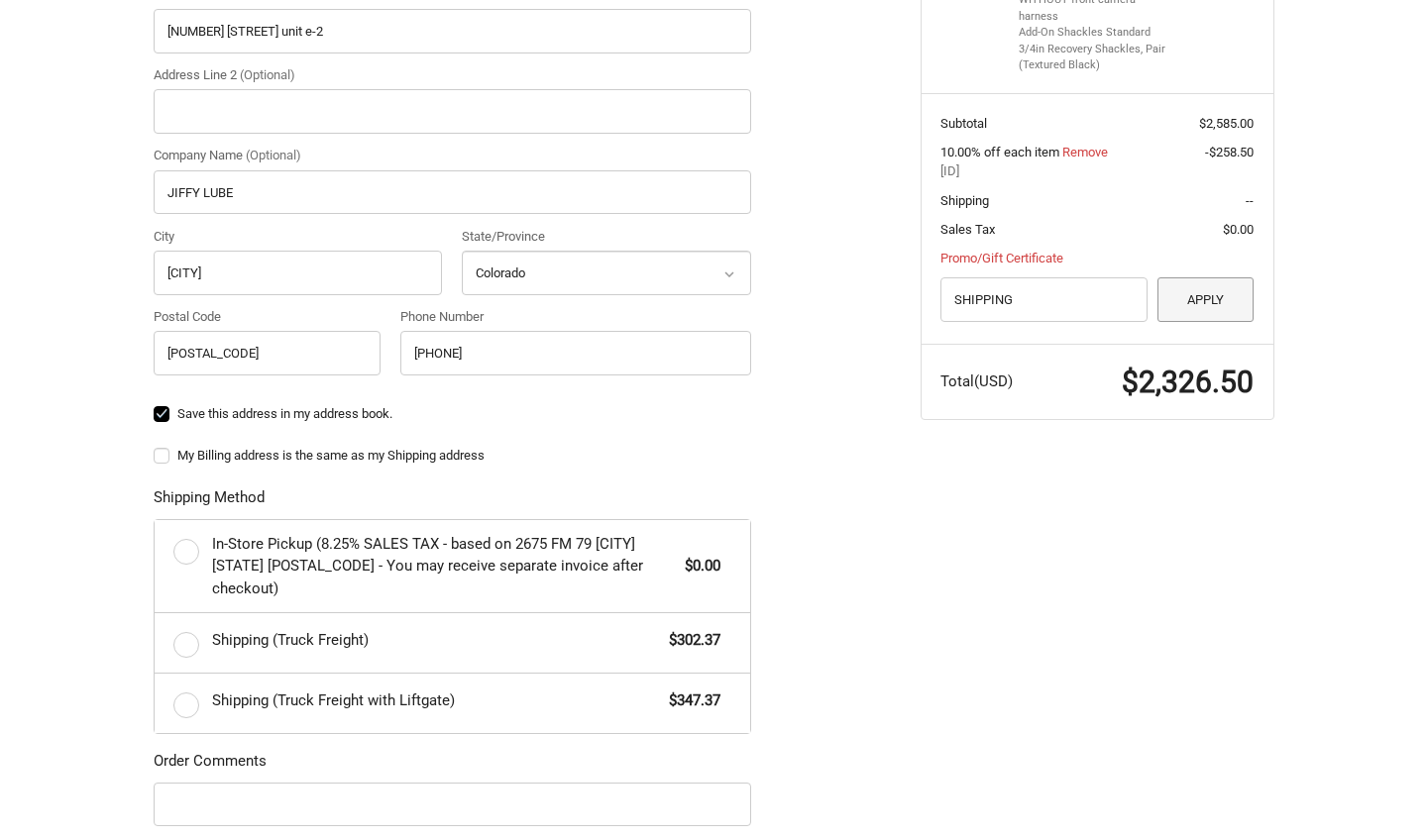 click on "Apply" at bounding box center [1206, 299] 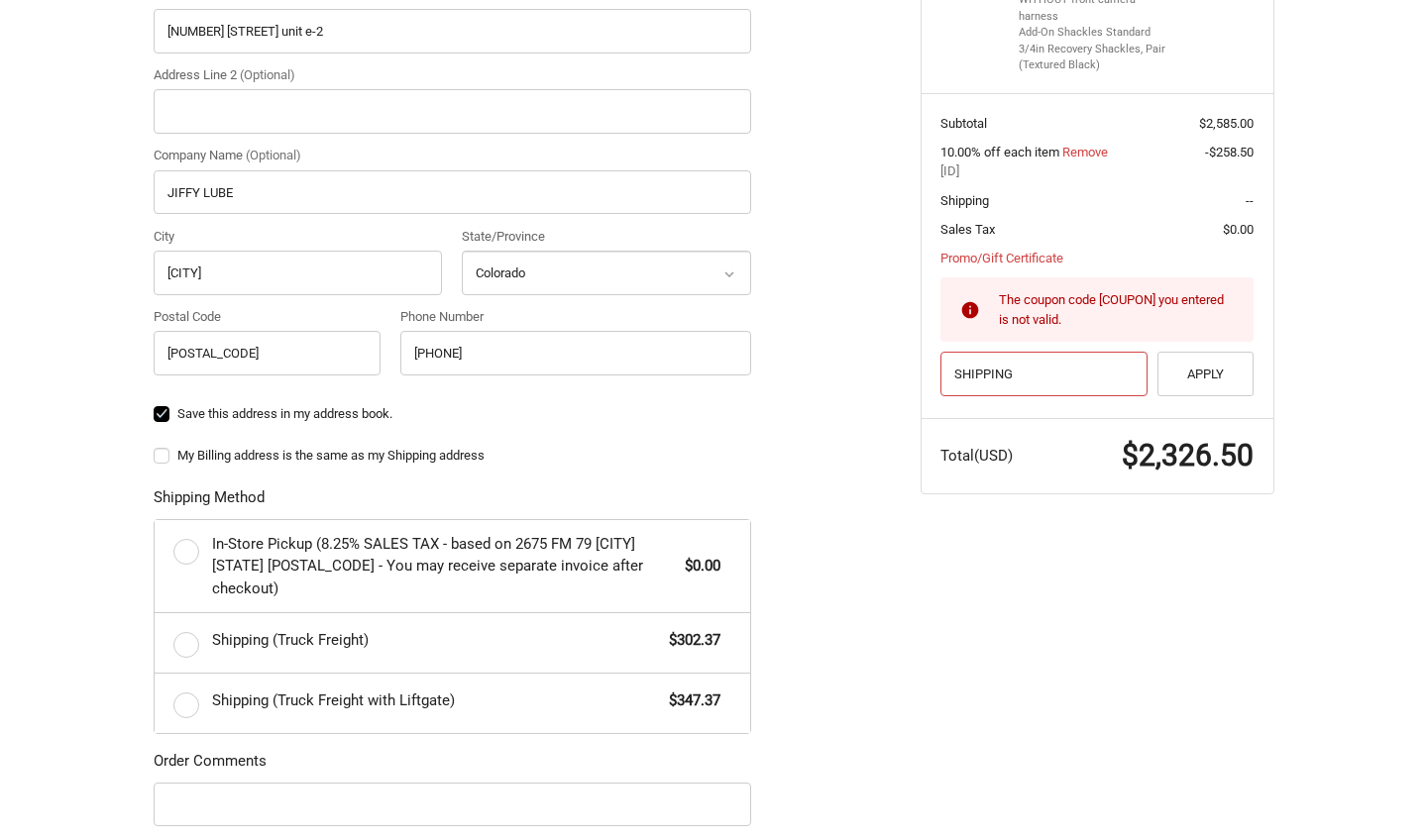 drag, startPoint x: 1027, startPoint y: 365, endPoint x: 852, endPoint y: 370, distance: 175.07141 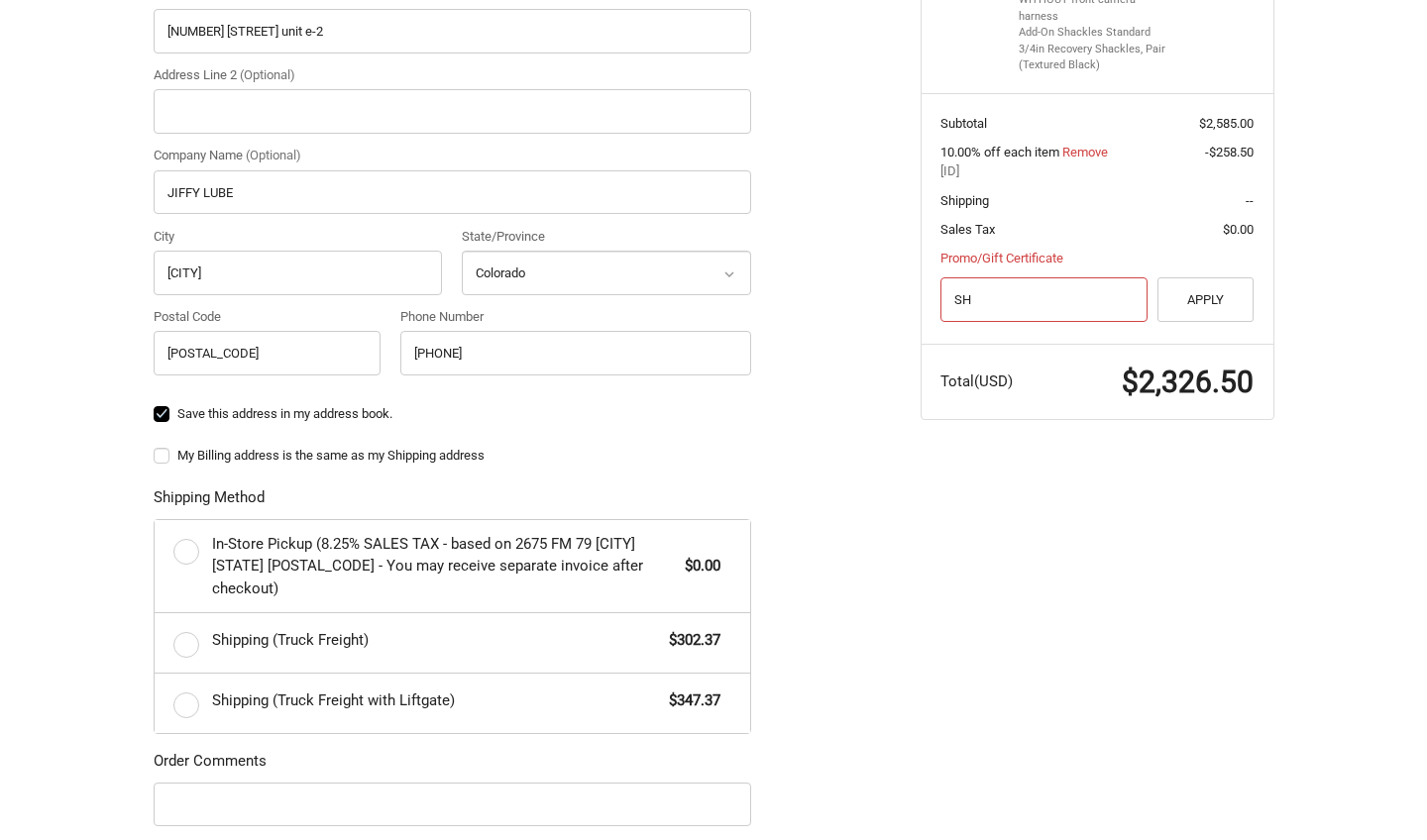 type on "S" 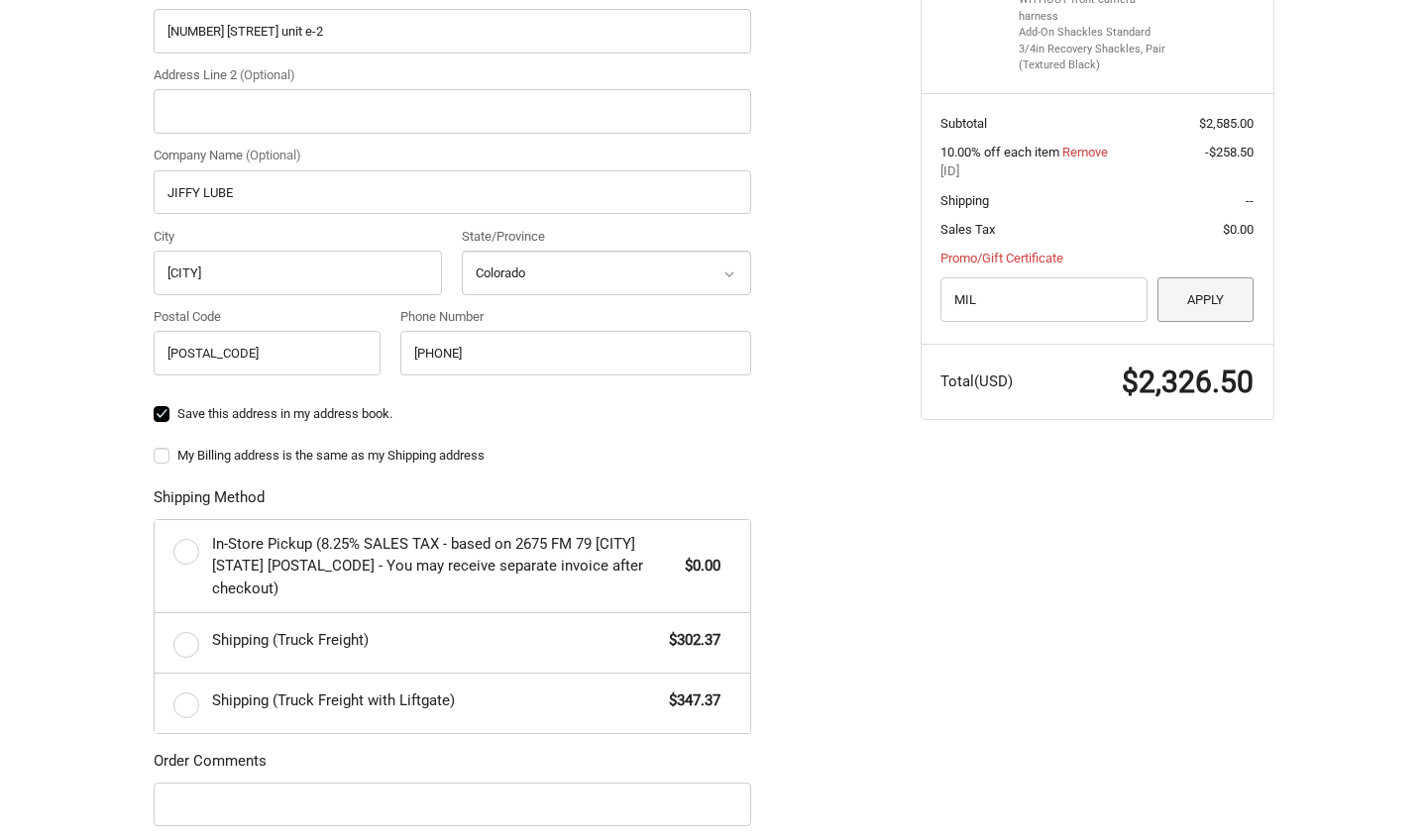 click on "Apply" at bounding box center [1206, 299] 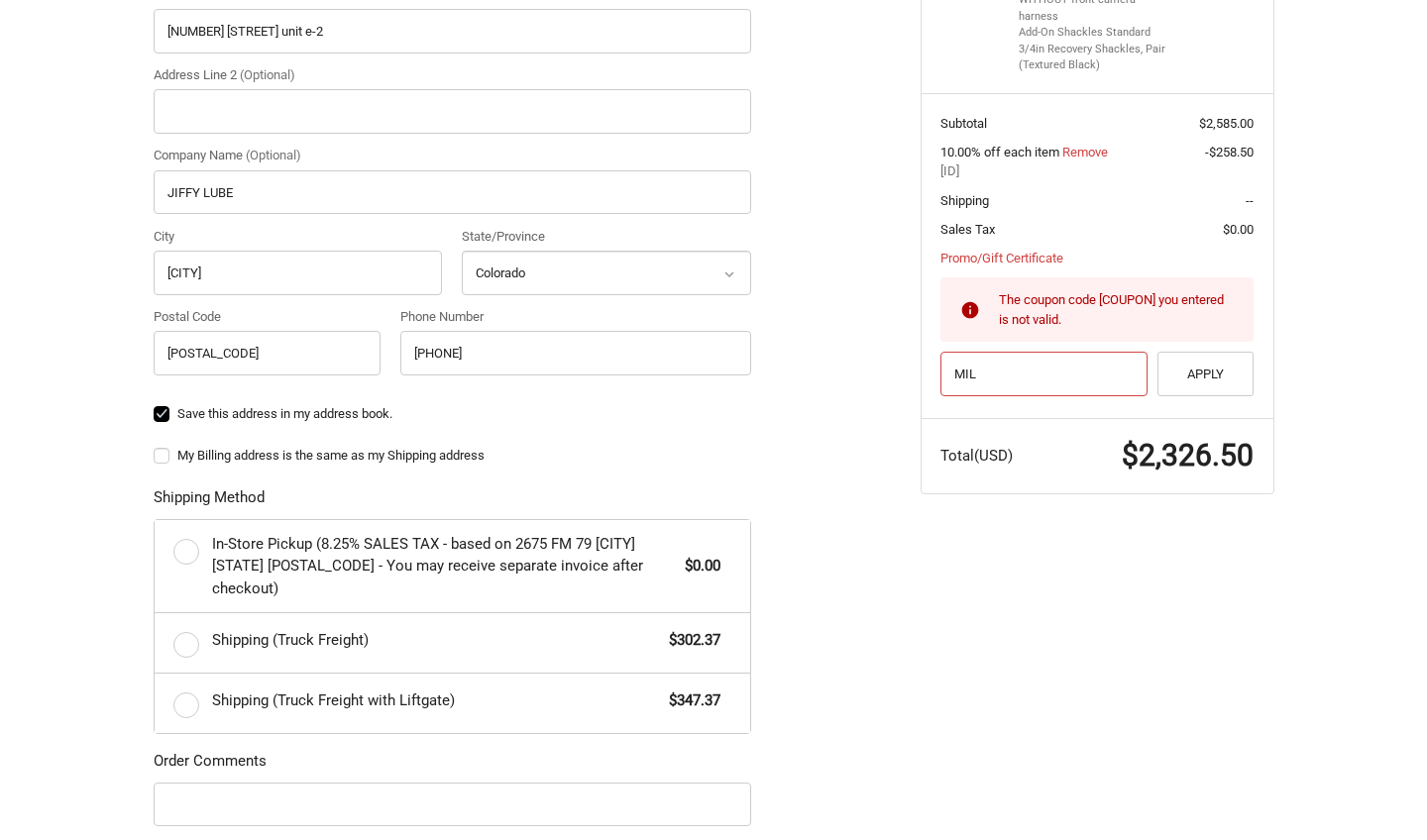 drag, startPoint x: 1000, startPoint y: 361, endPoint x: 801, endPoint y: 384, distance: 200.32474 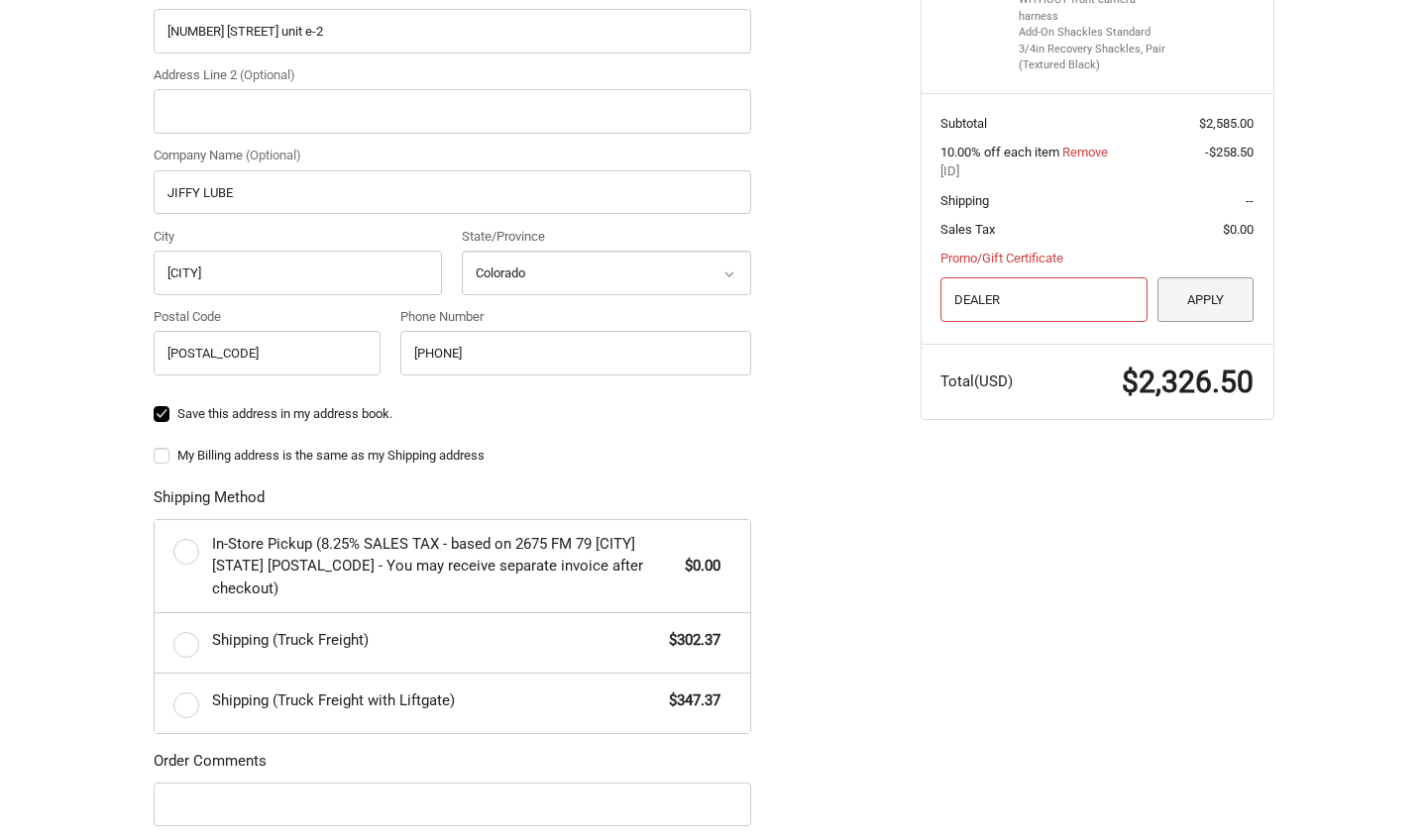 type on "DEALER" 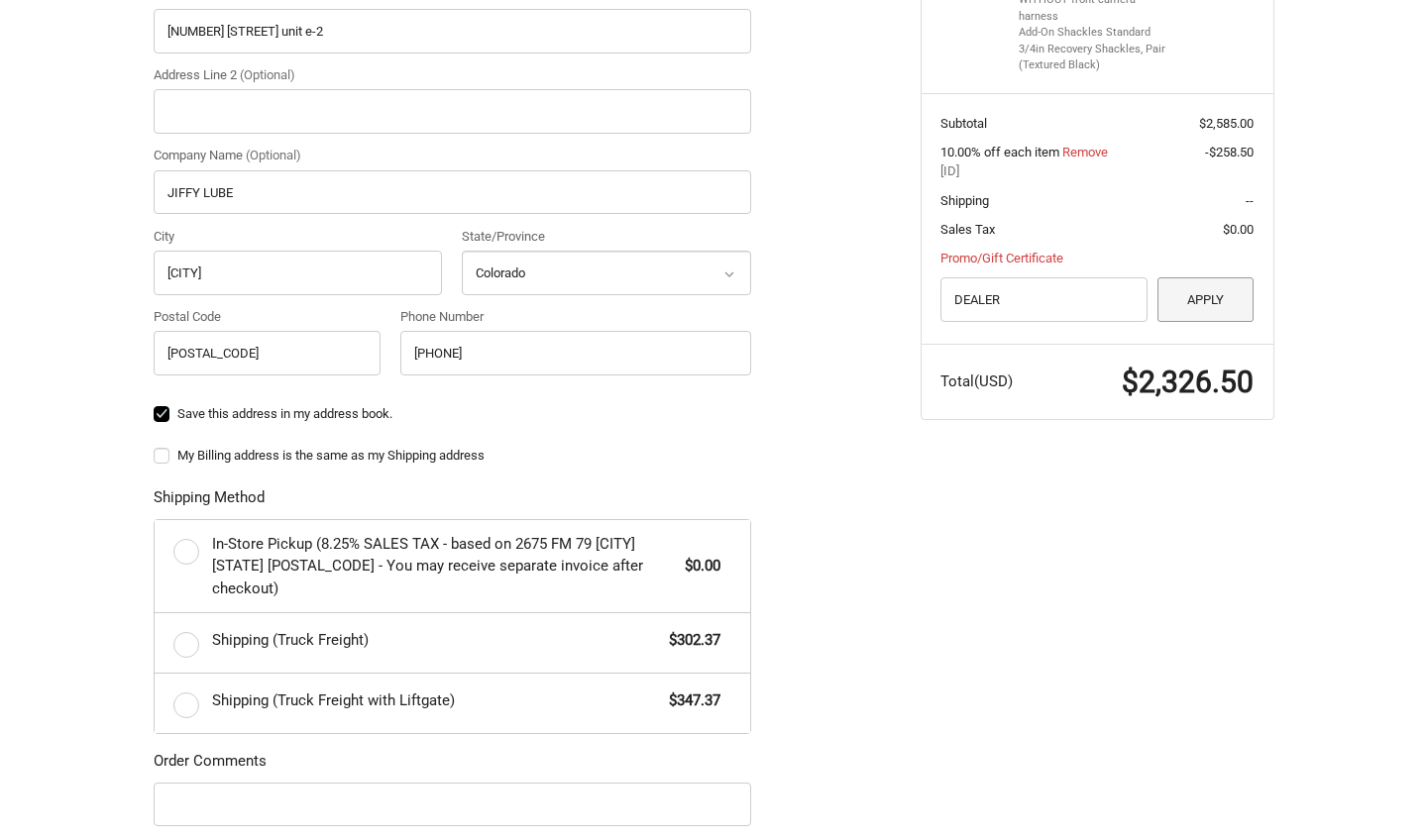 click on "Apply" at bounding box center (1206, 299) 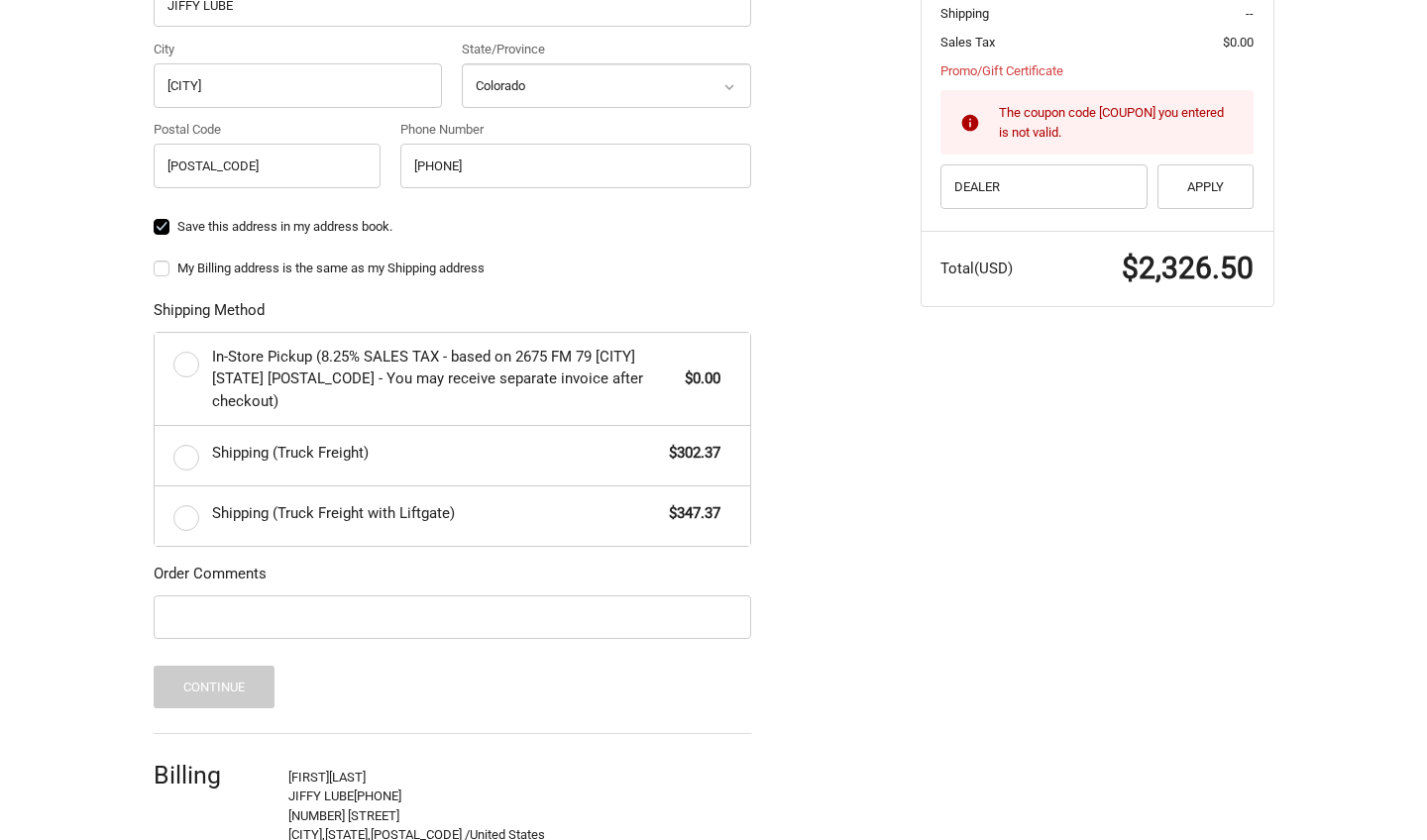 scroll, scrollTop: 844, scrollLeft: 0, axis: vertical 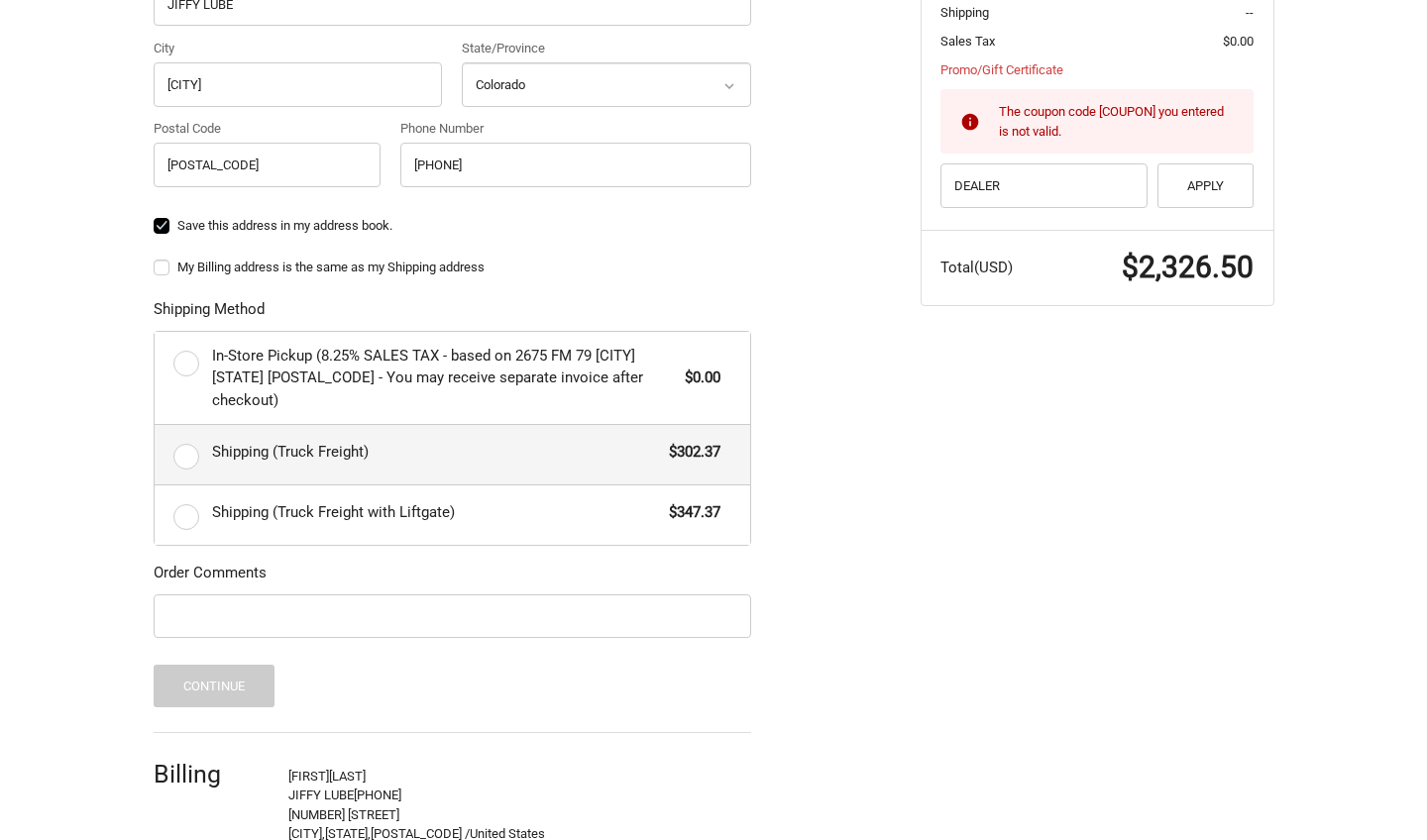 click on "Shipping (Truck Freight)" at bounding box center [436, 452] 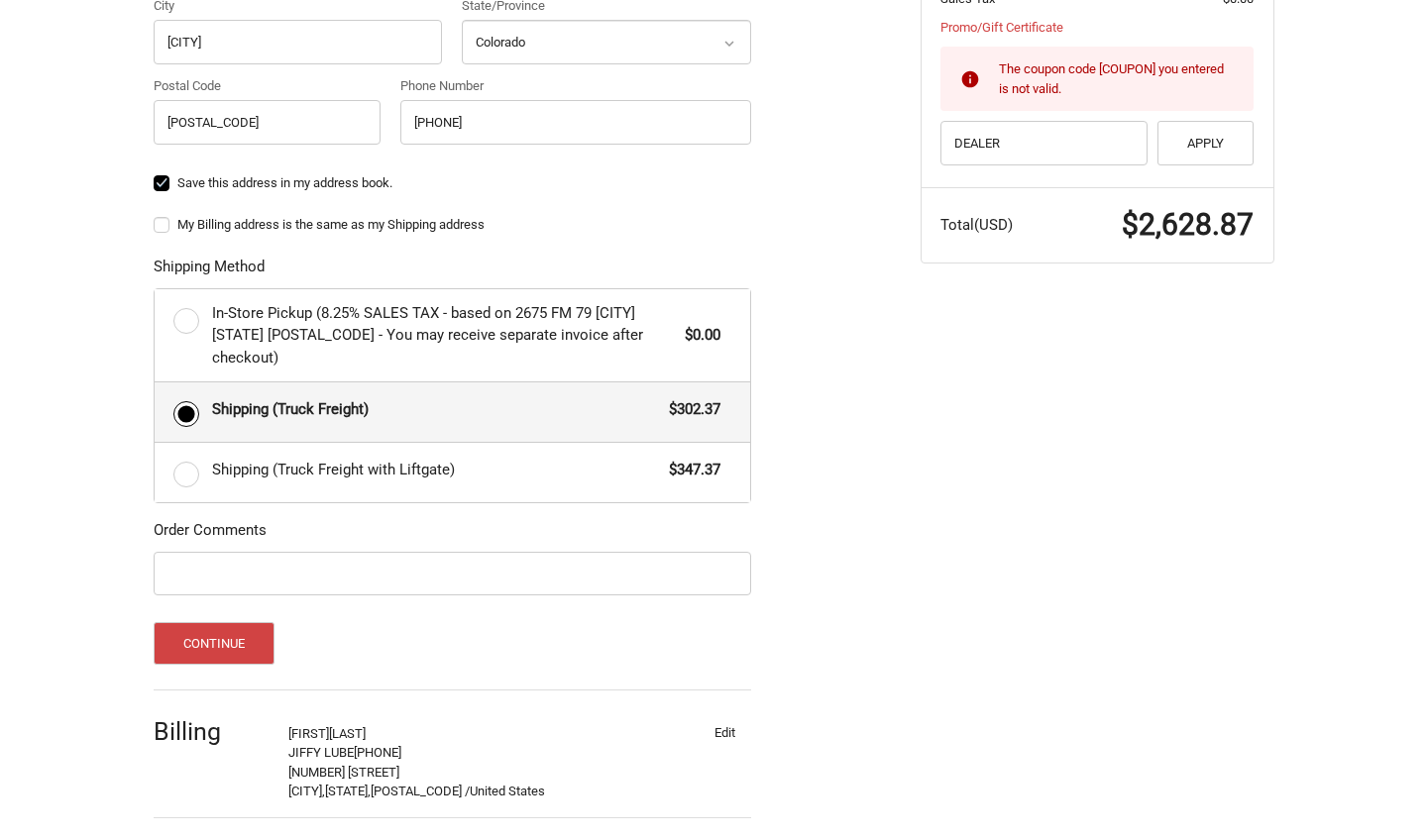 scroll, scrollTop: 890, scrollLeft: 0, axis: vertical 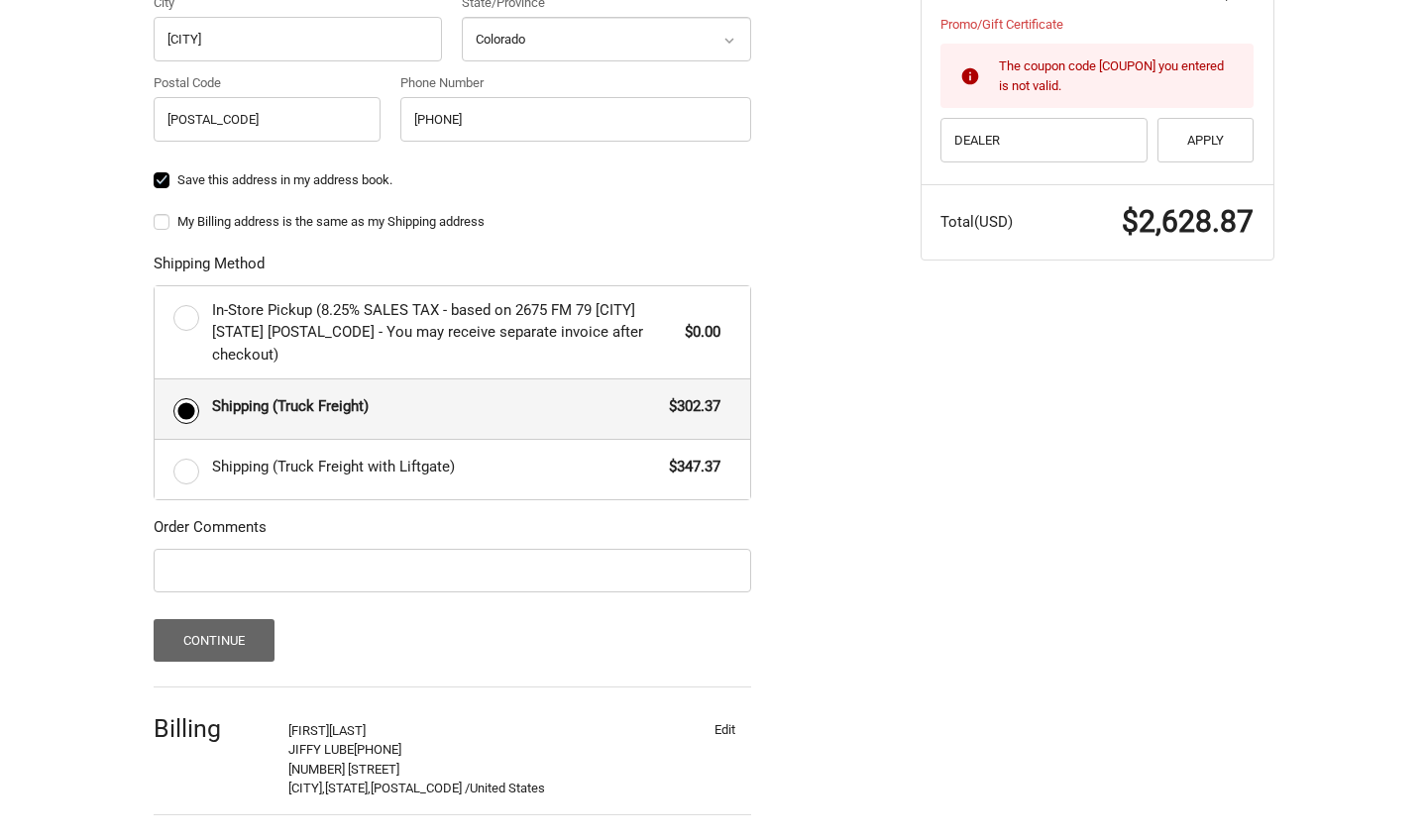 click on "Continue" at bounding box center (214, 640) 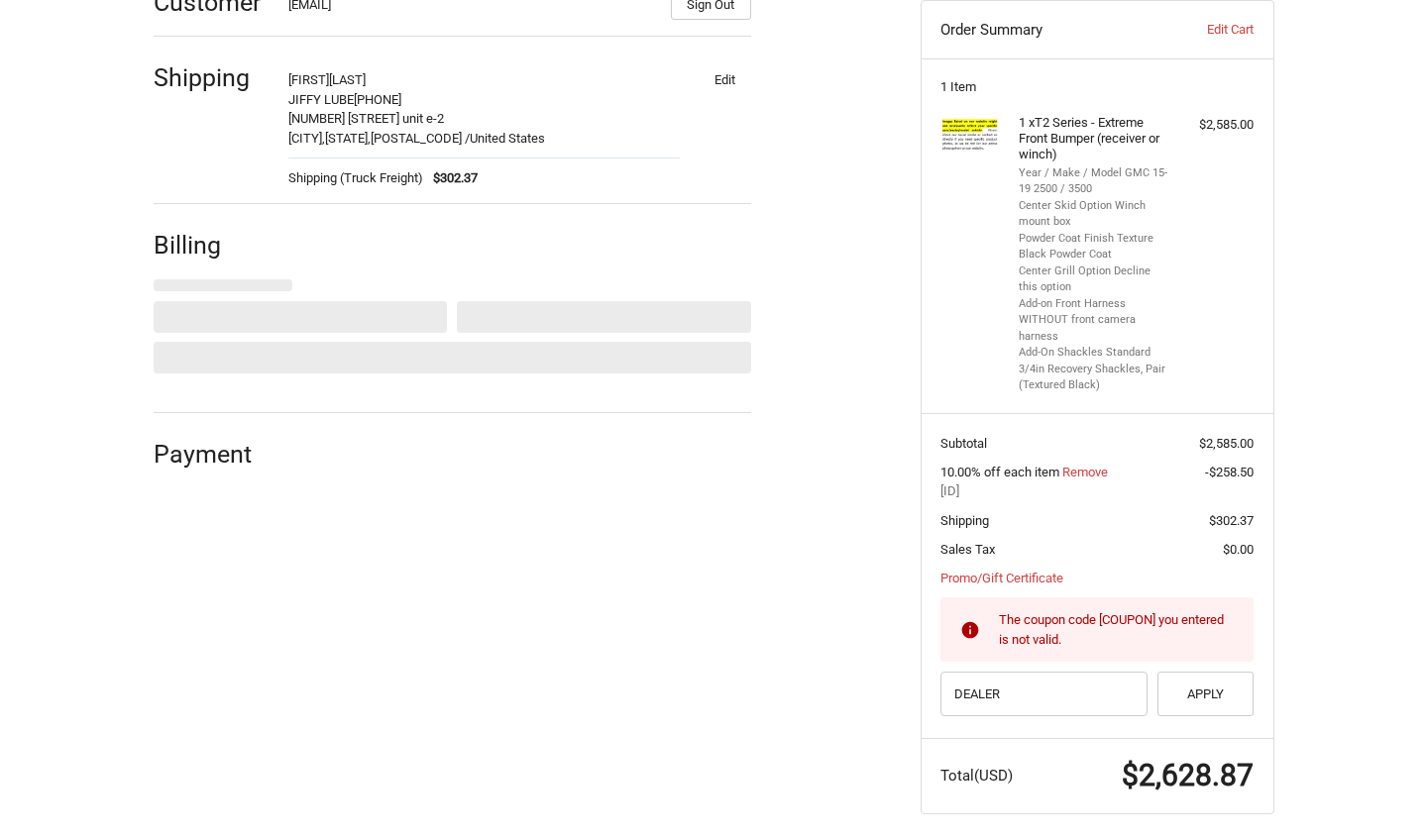 select on "US" 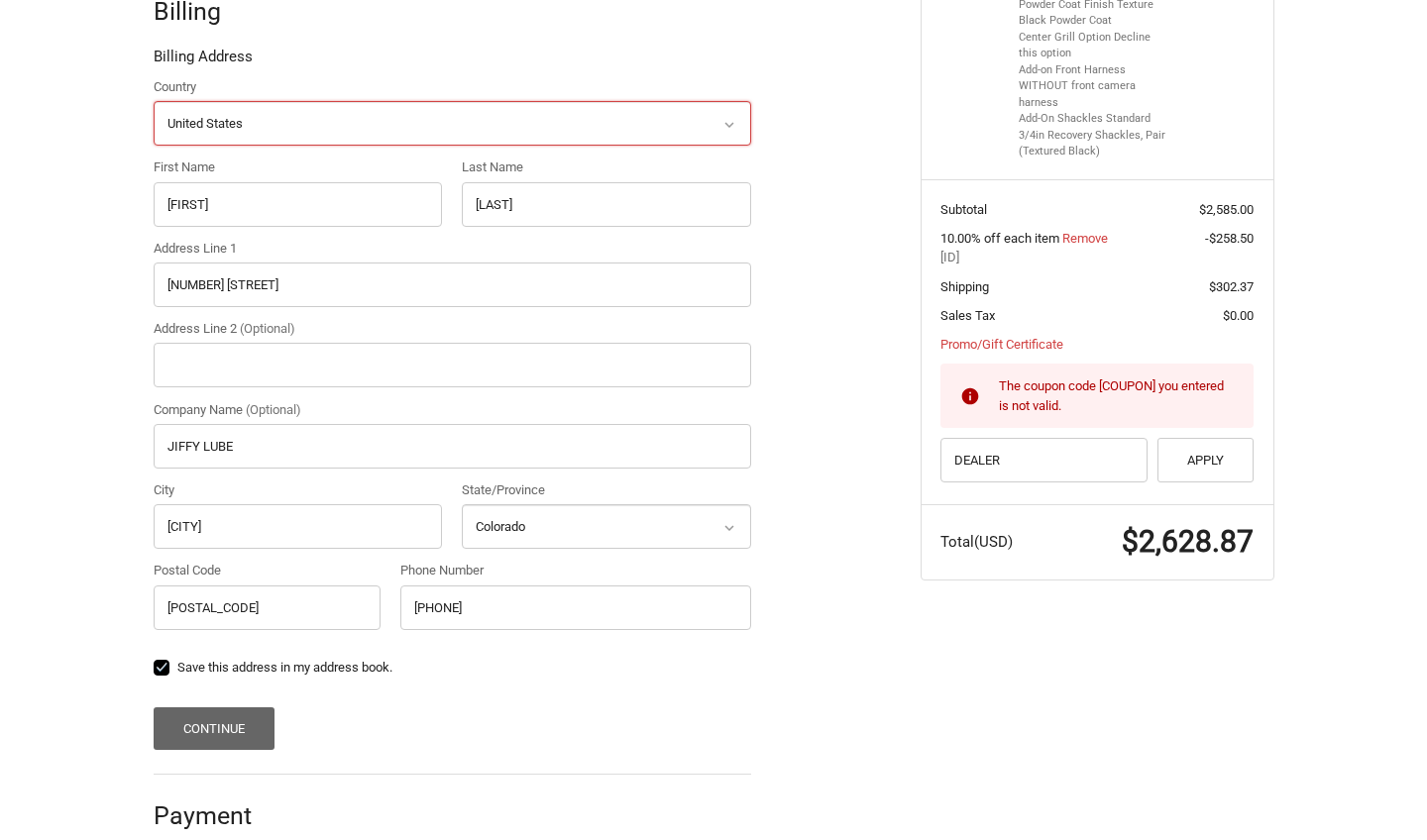 scroll, scrollTop: 568, scrollLeft: 0, axis: vertical 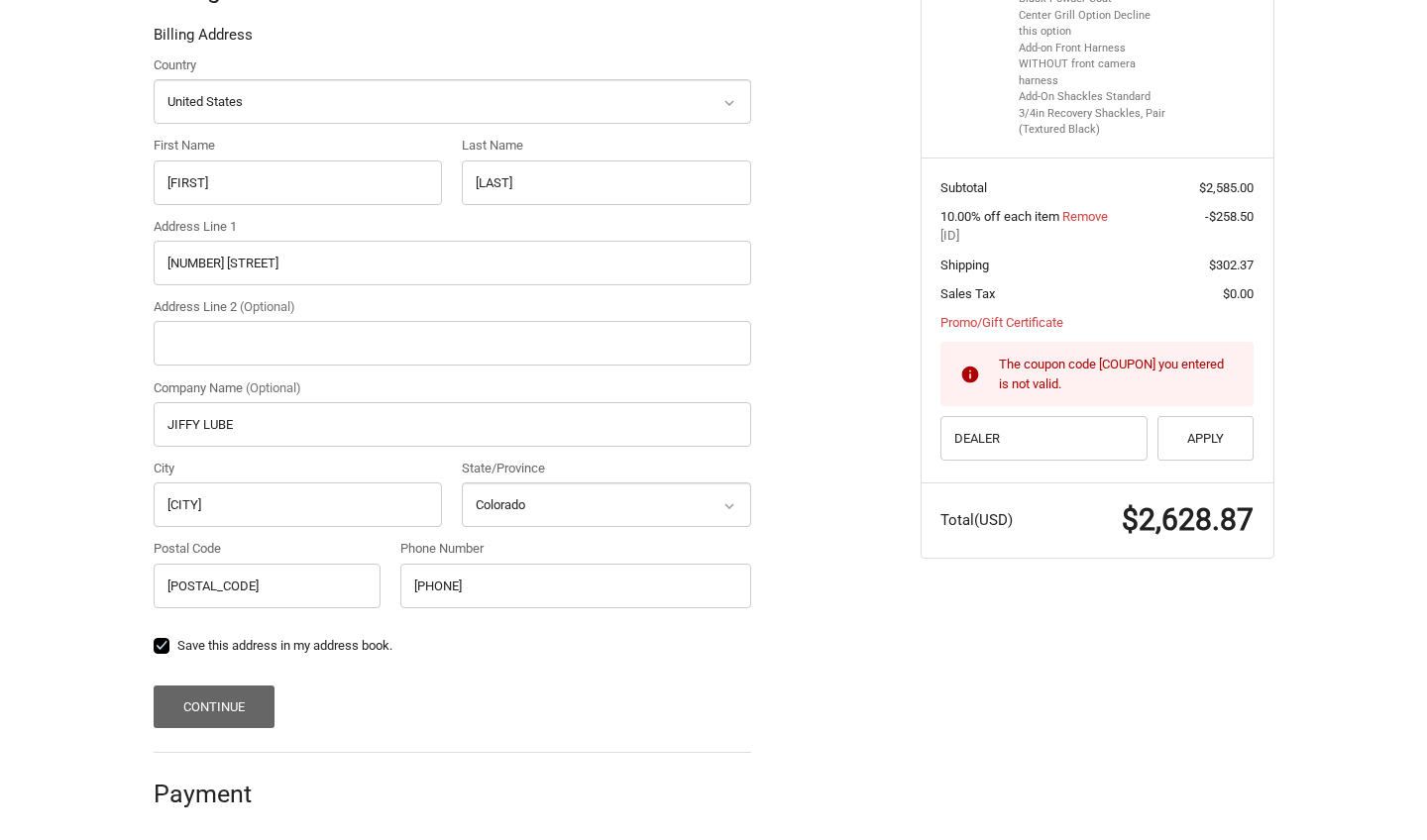 click on "Continue" at bounding box center (214, 706) 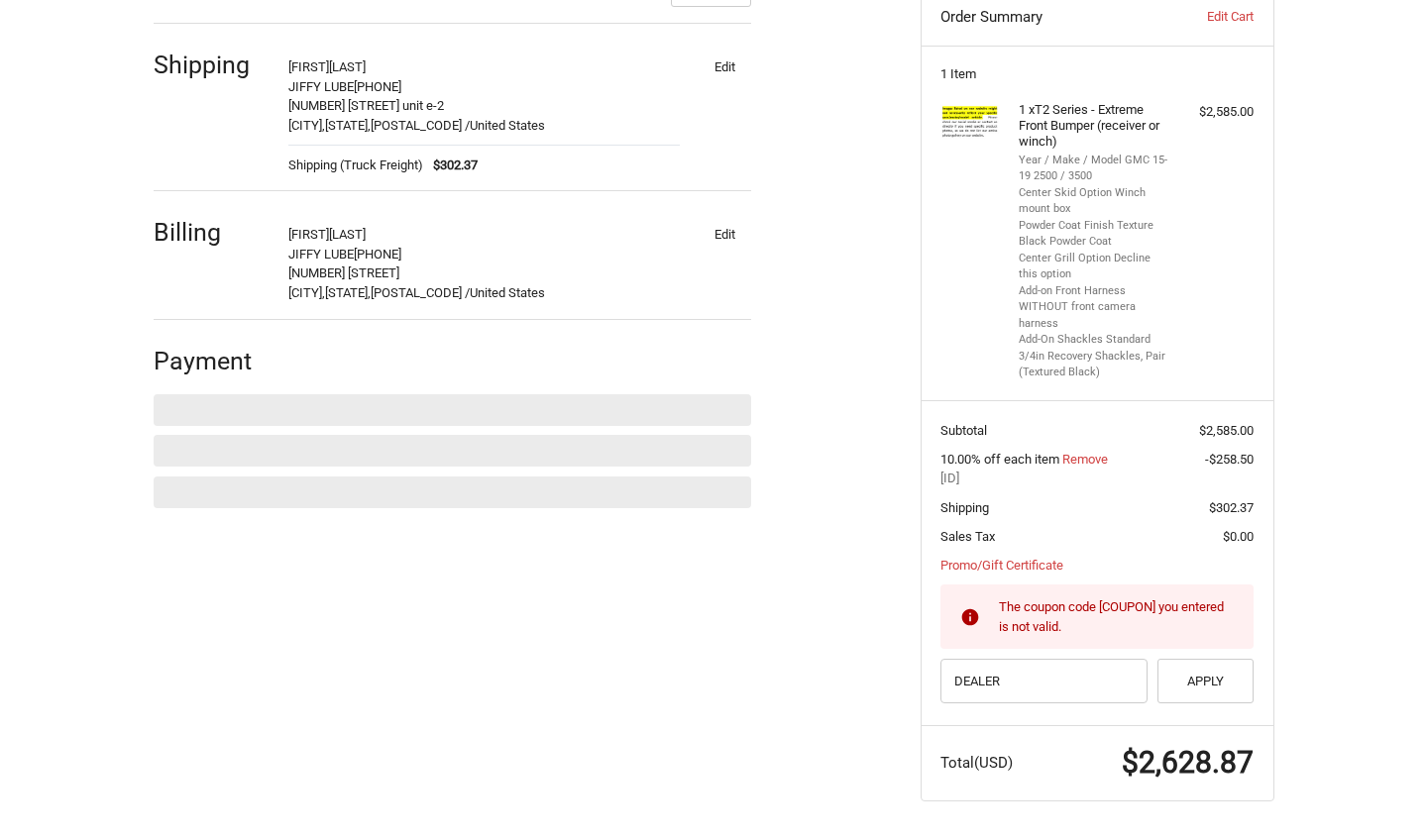 scroll, scrollTop: 336, scrollLeft: 0, axis: vertical 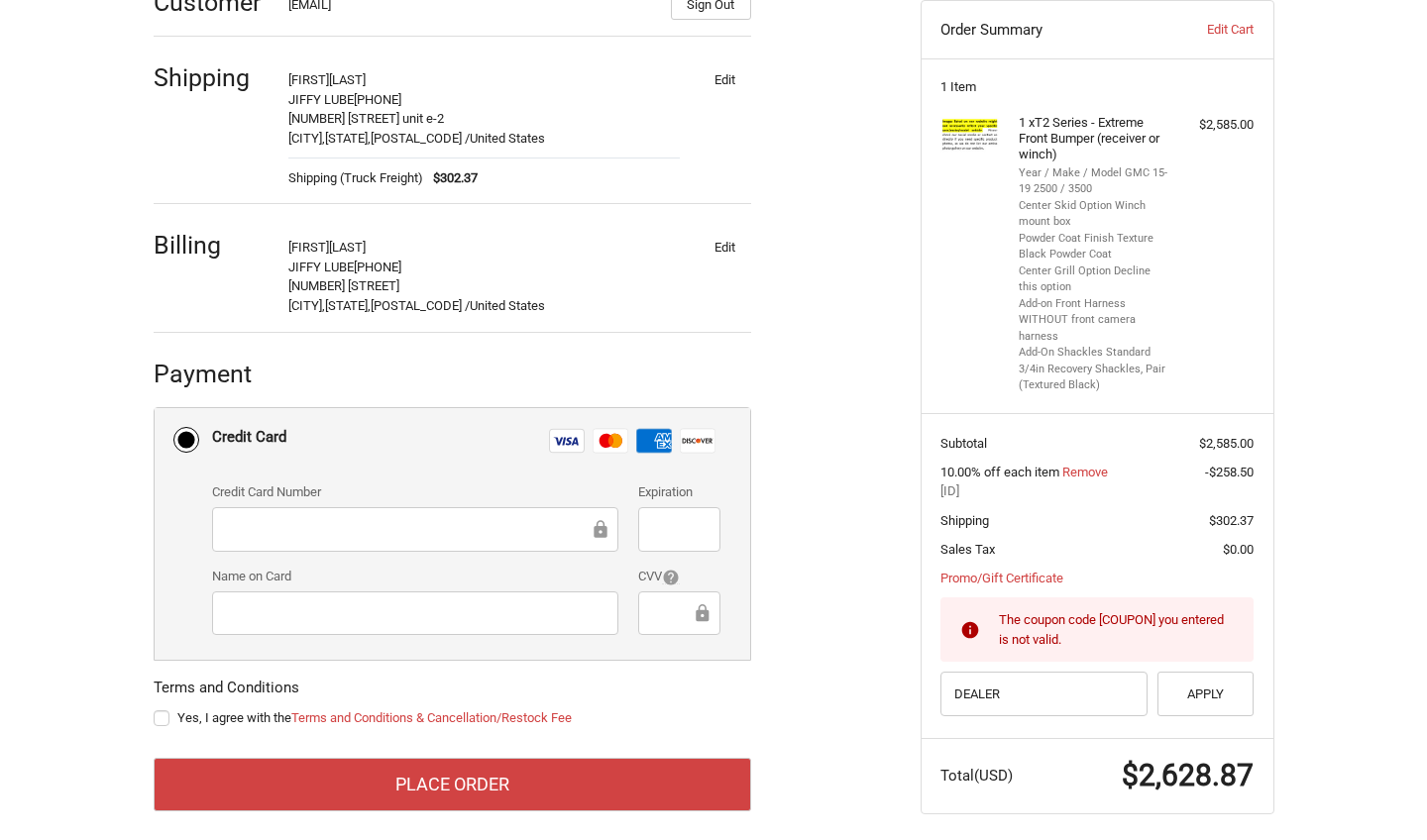 click on "Yes, I agree with the  Terms and Conditions & Cancellation/Restock Fee" at bounding box center [452, 718] 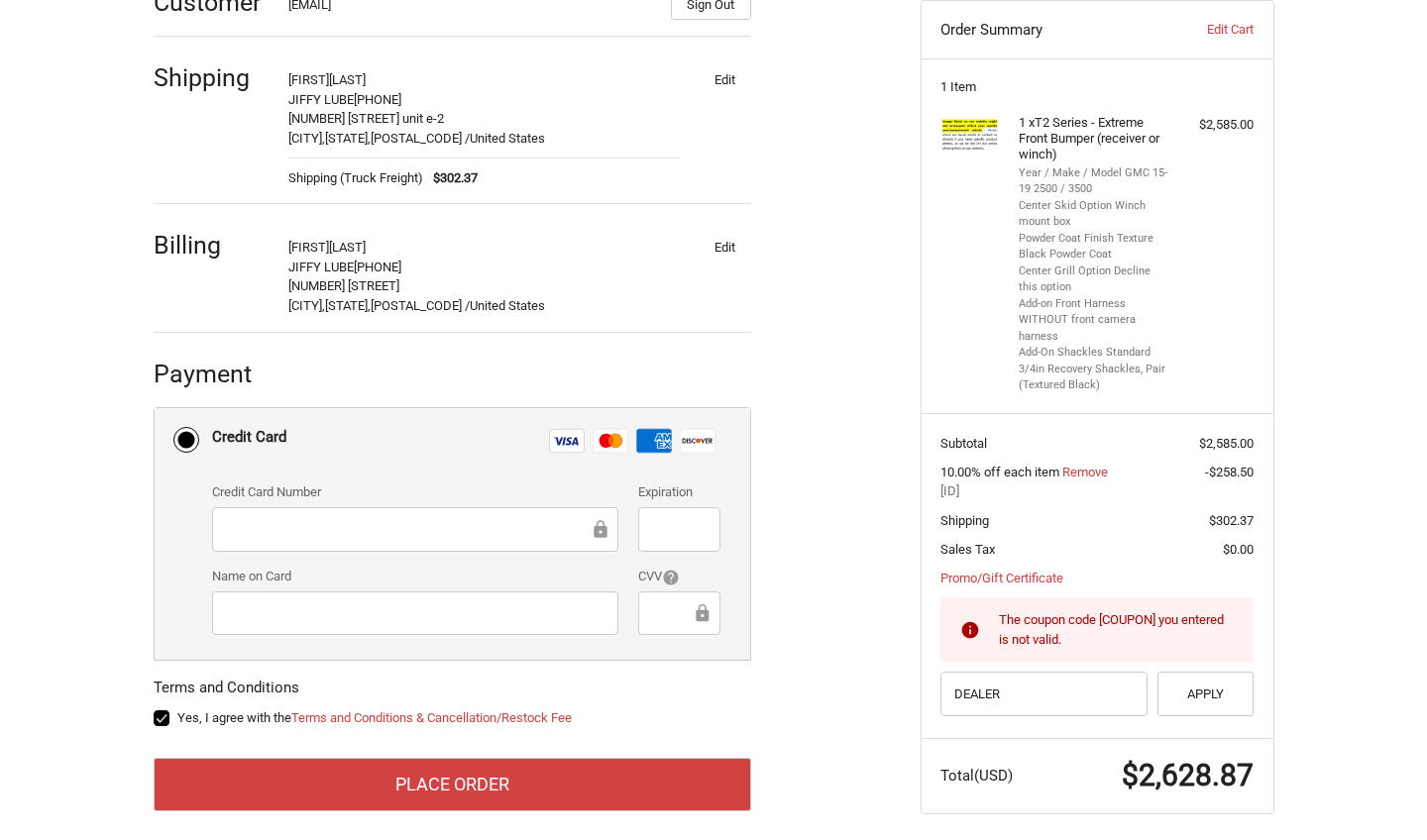 checkbox on "true" 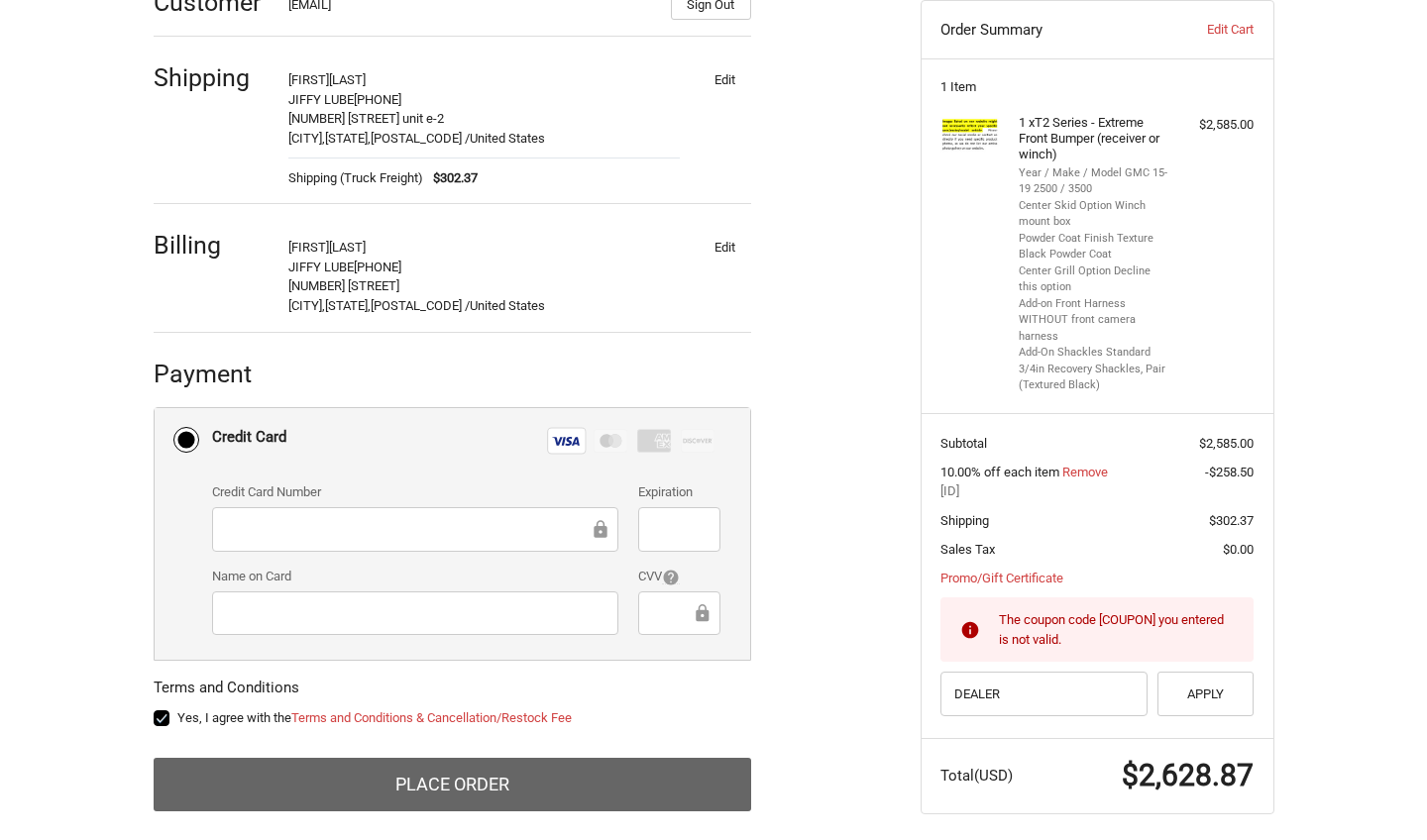 click on "Place Order" at bounding box center [452, 785] 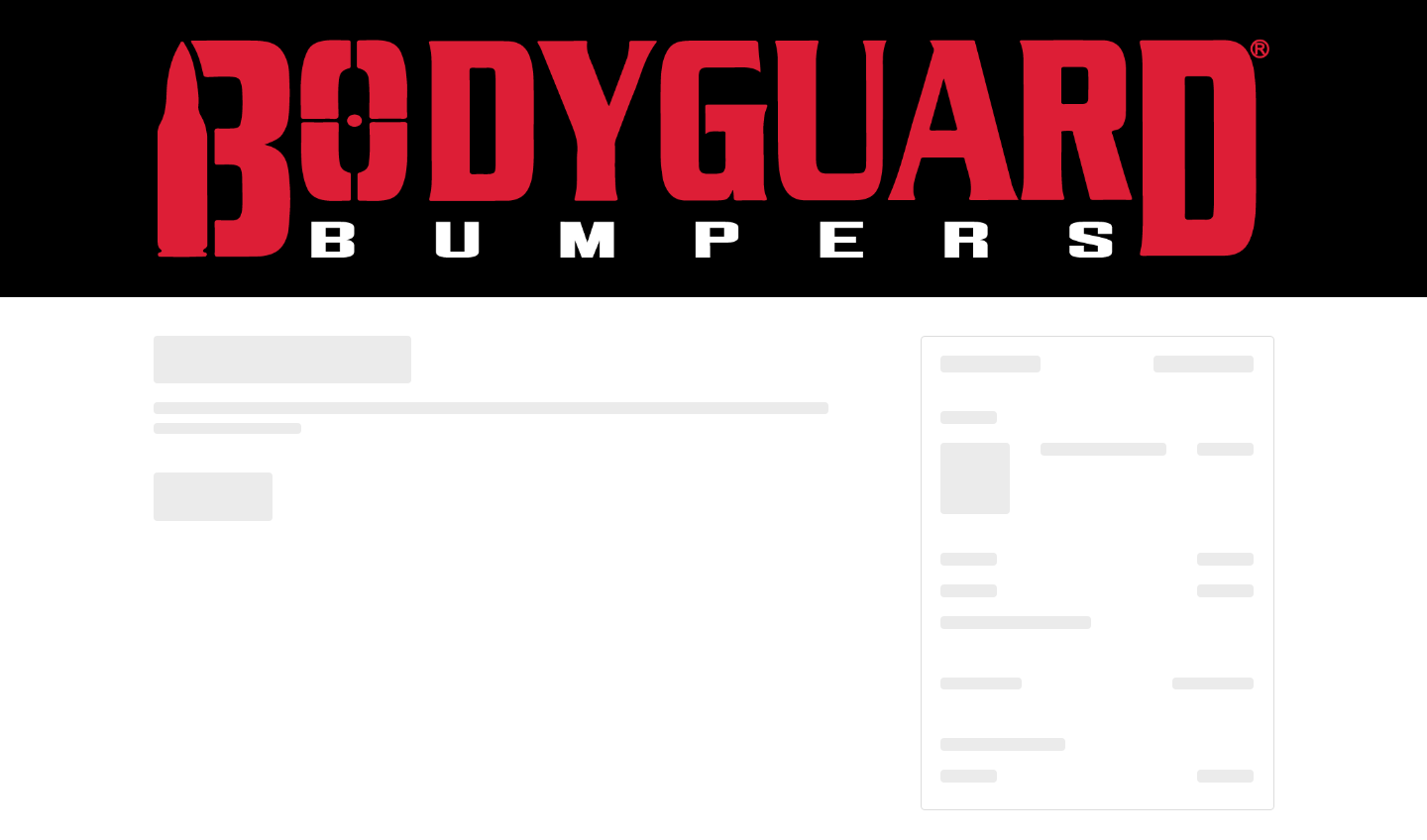 scroll, scrollTop: 0, scrollLeft: 0, axis: both 